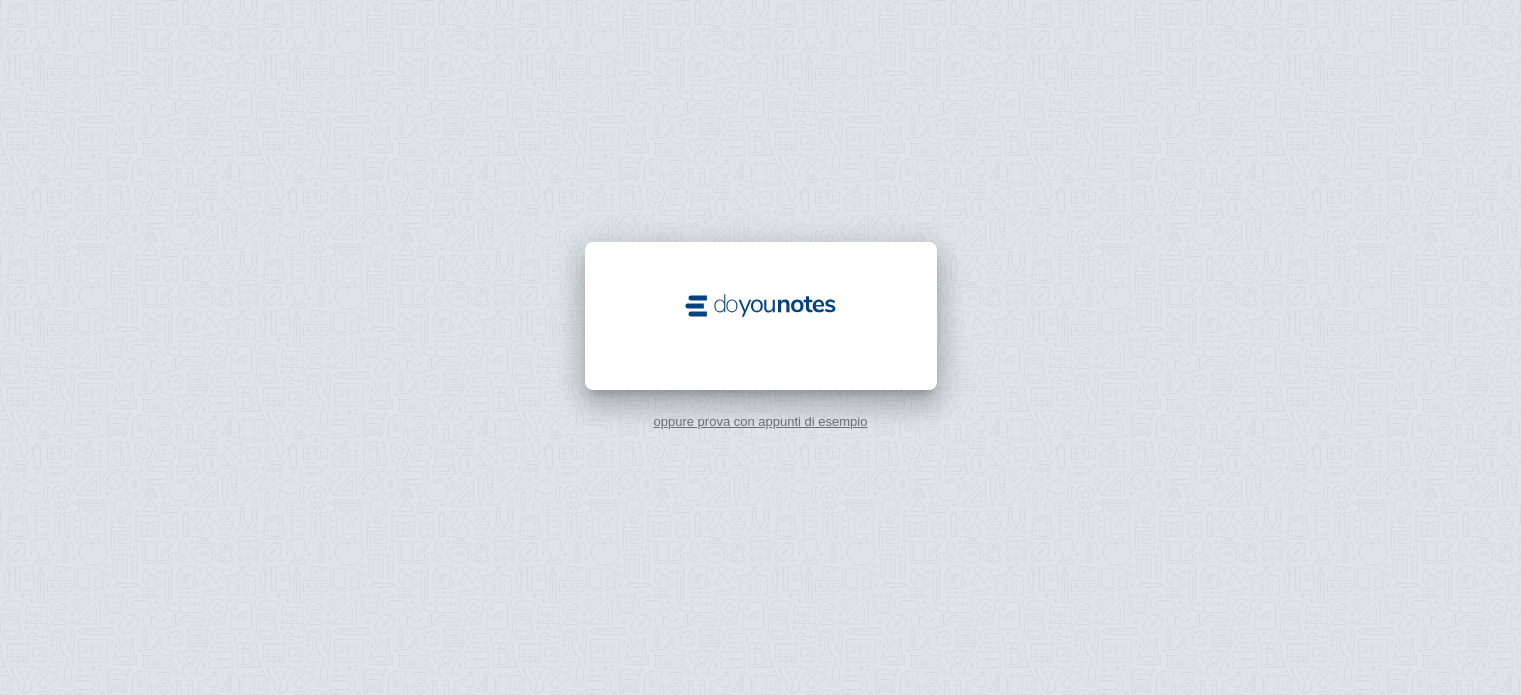 scroll, scrollTop: 0, scrollLeft: 0, axis: both 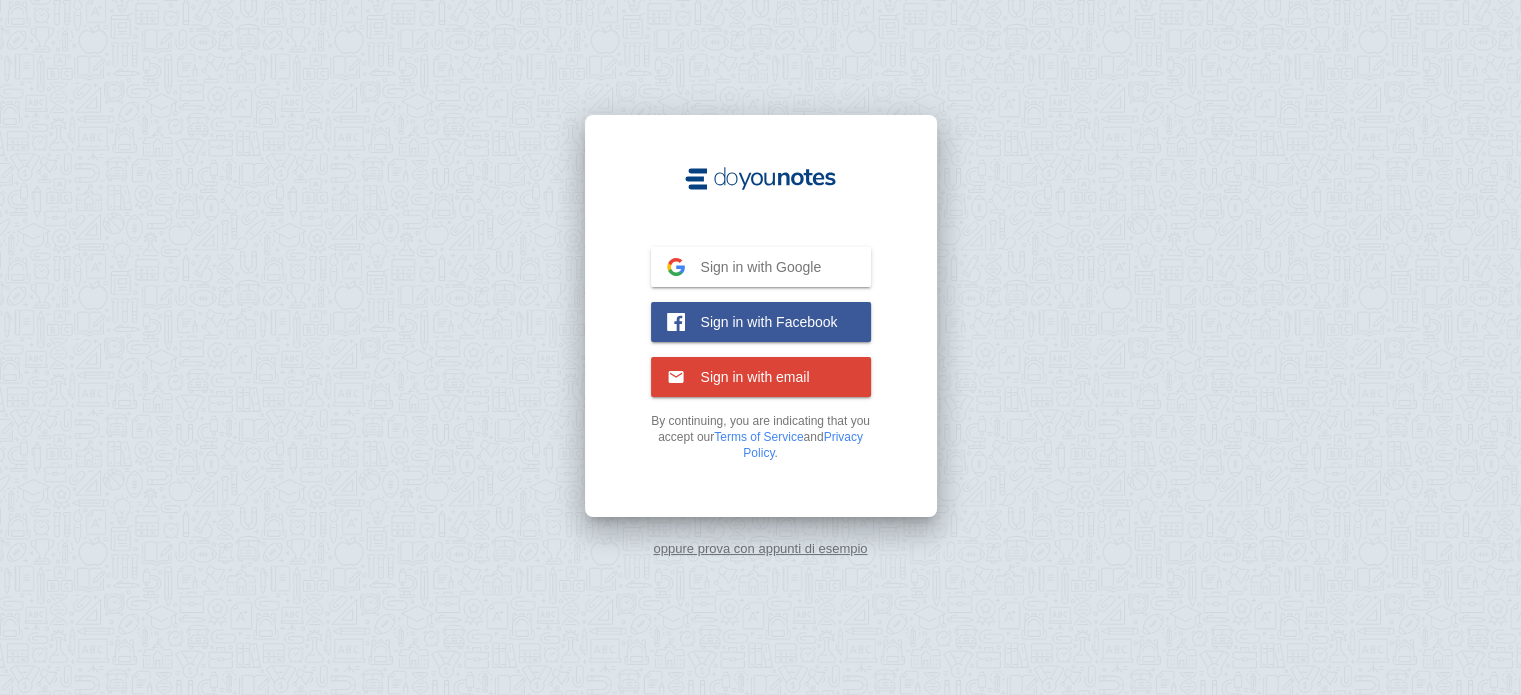 click on "Sign in with Google" at bounding box center (753, 267) 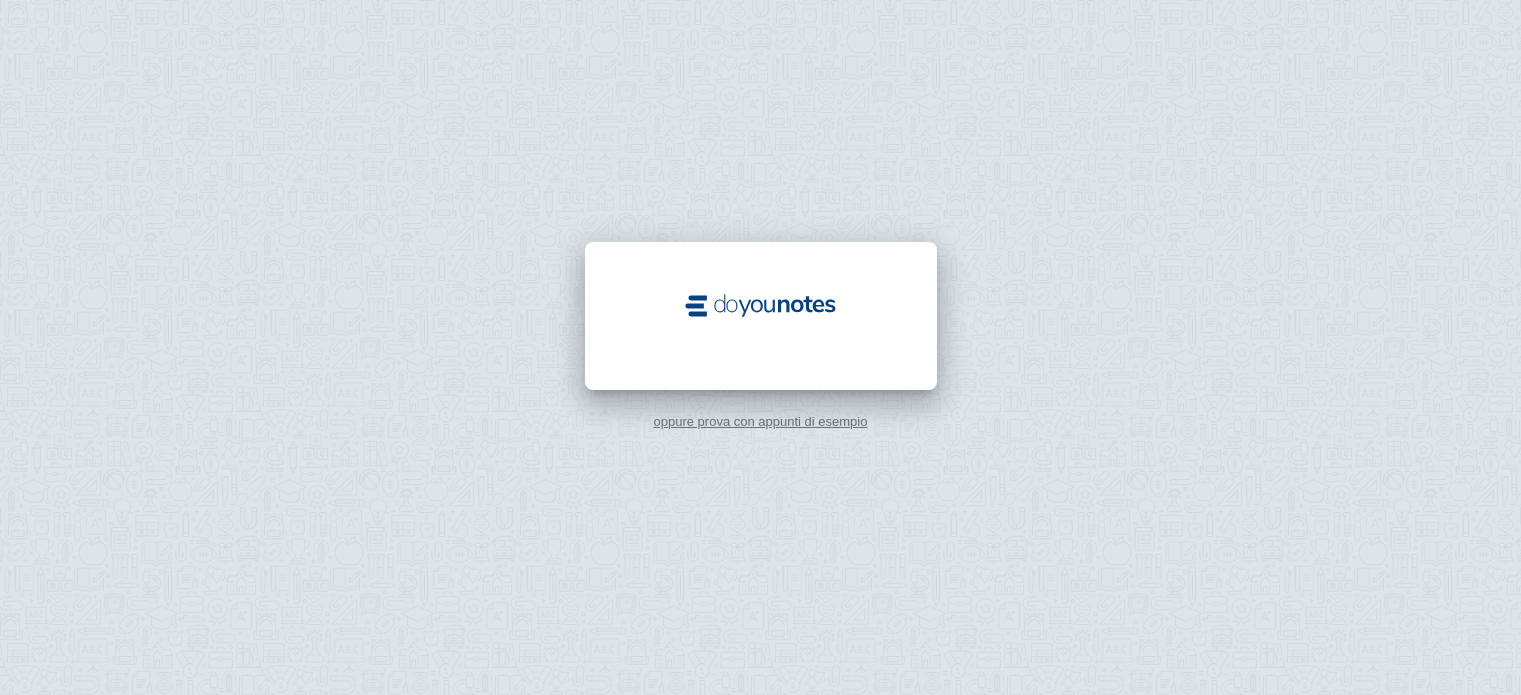 scroll, scrollTop: 0, scrollLeft: 0, axis: both 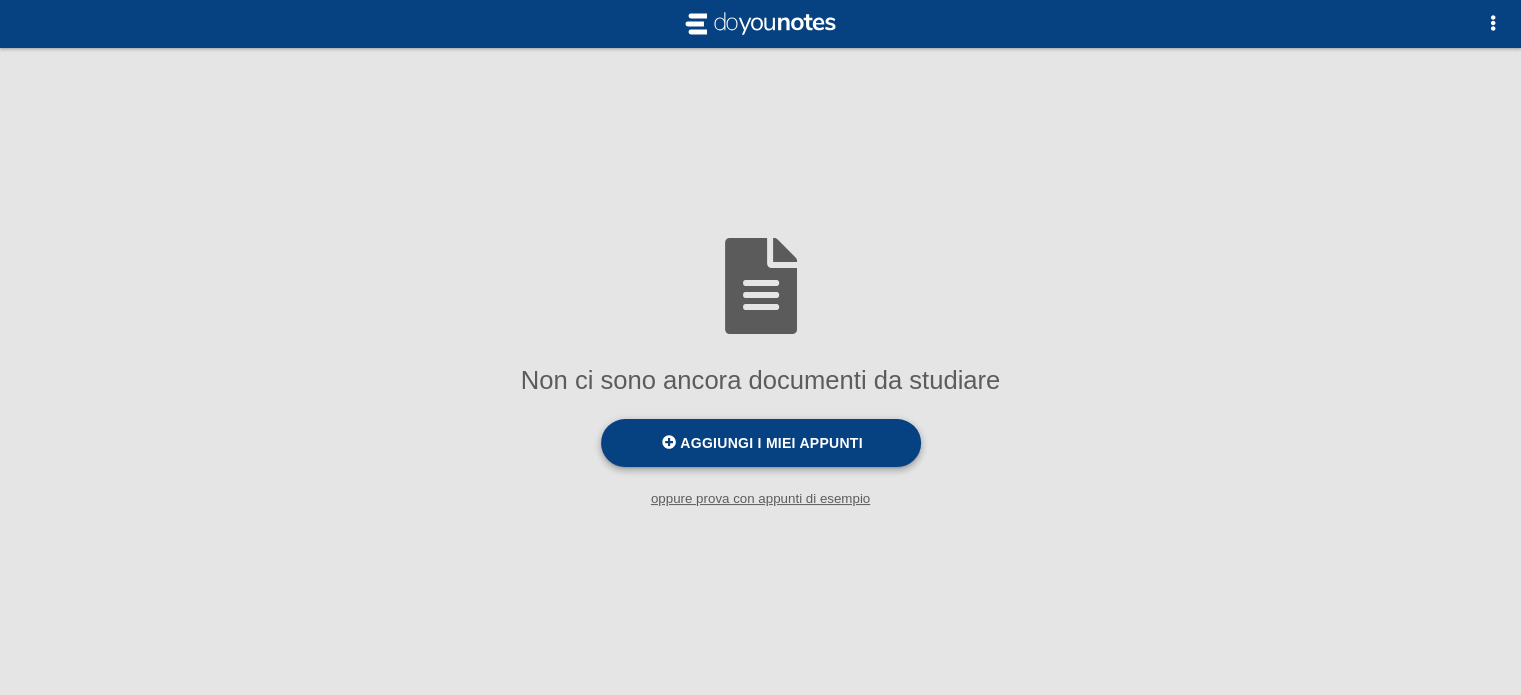 click on "Aggiungi i miei appunti" at bounding box center (761, 443) 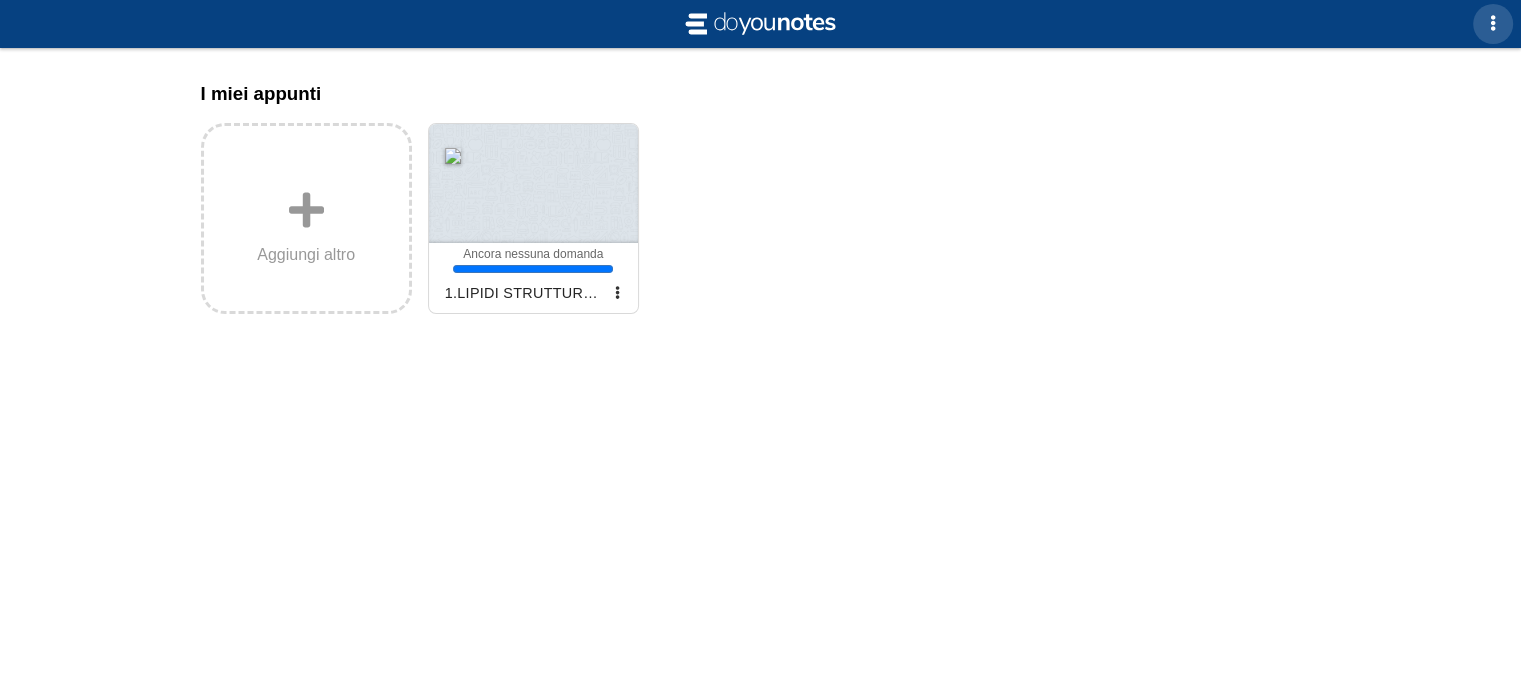 click at bounding box center [1493, 23] 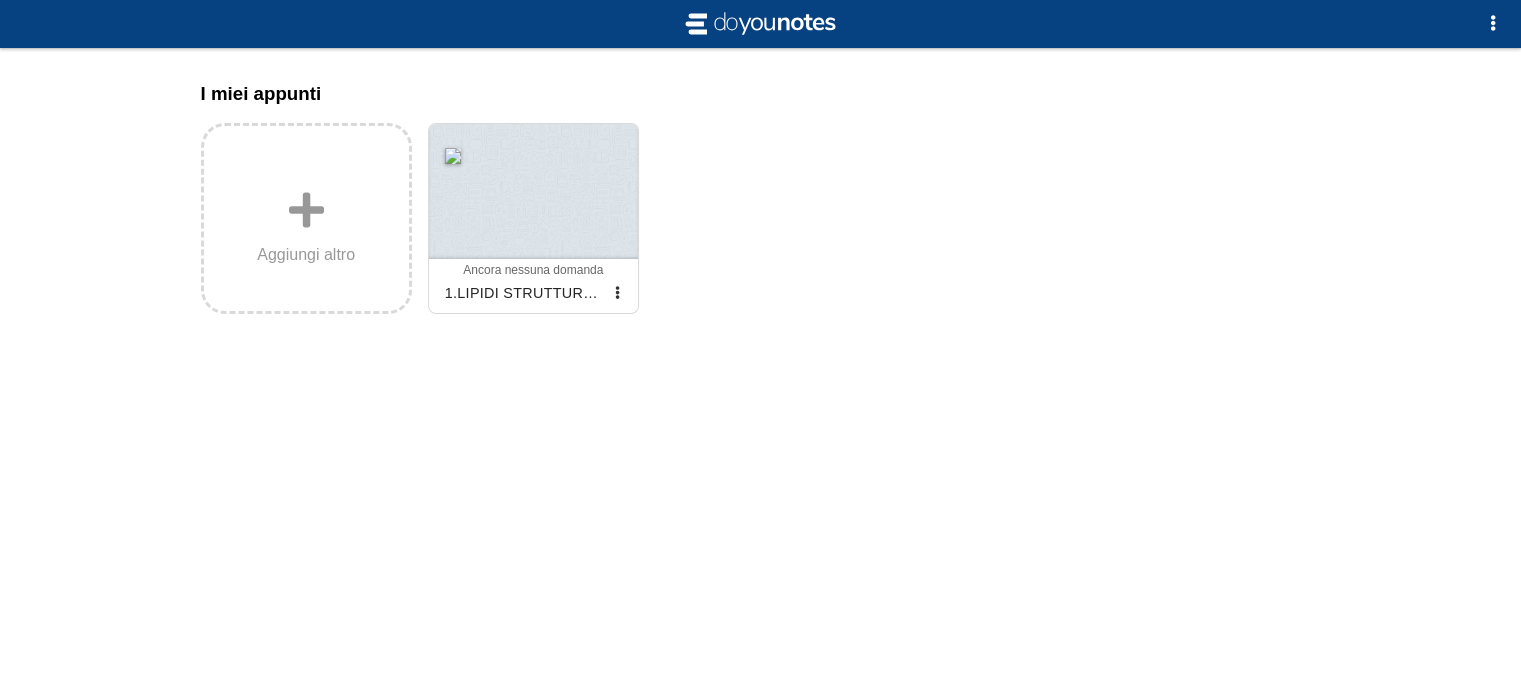 click at bounding box center (760, 347) 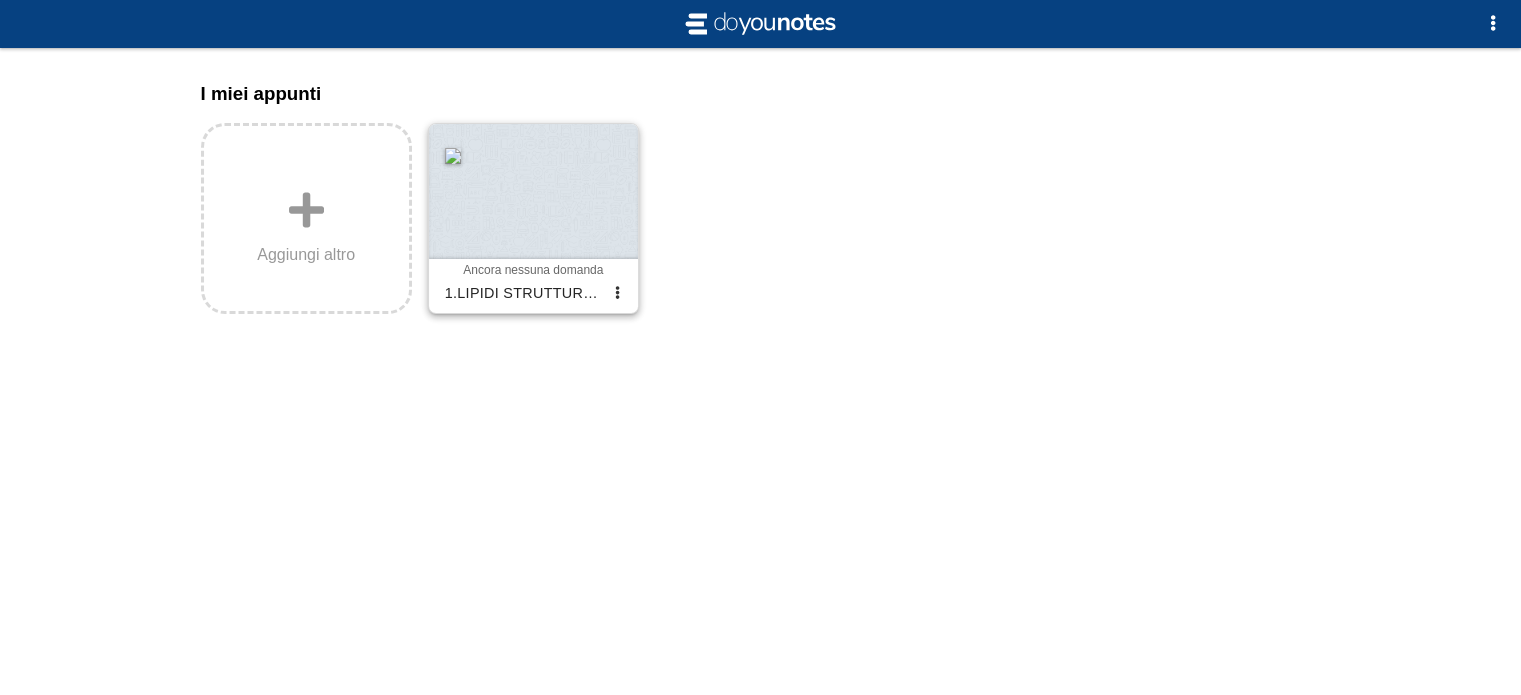 click at bounding box center [533, 191] 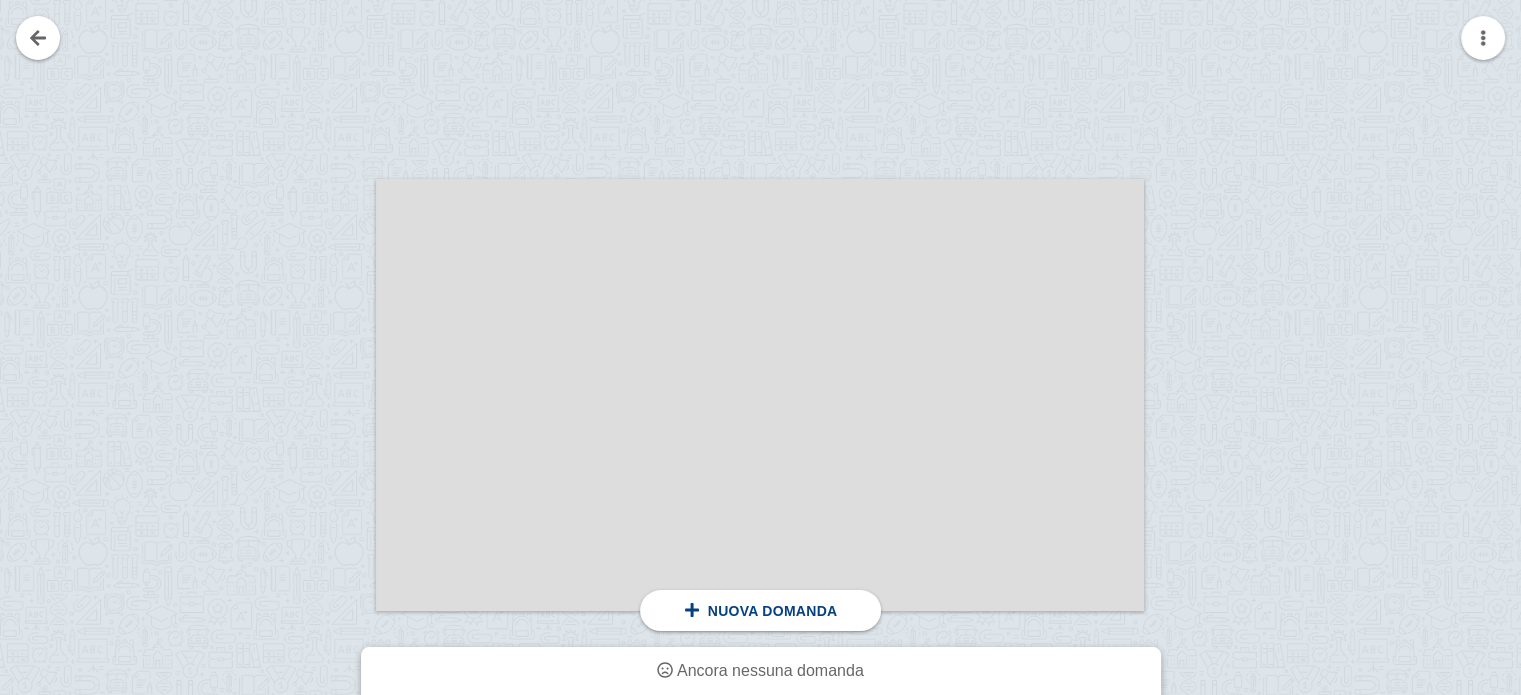 scroll, scrollTop: 164, scrollLeft: 0, axis: vertical 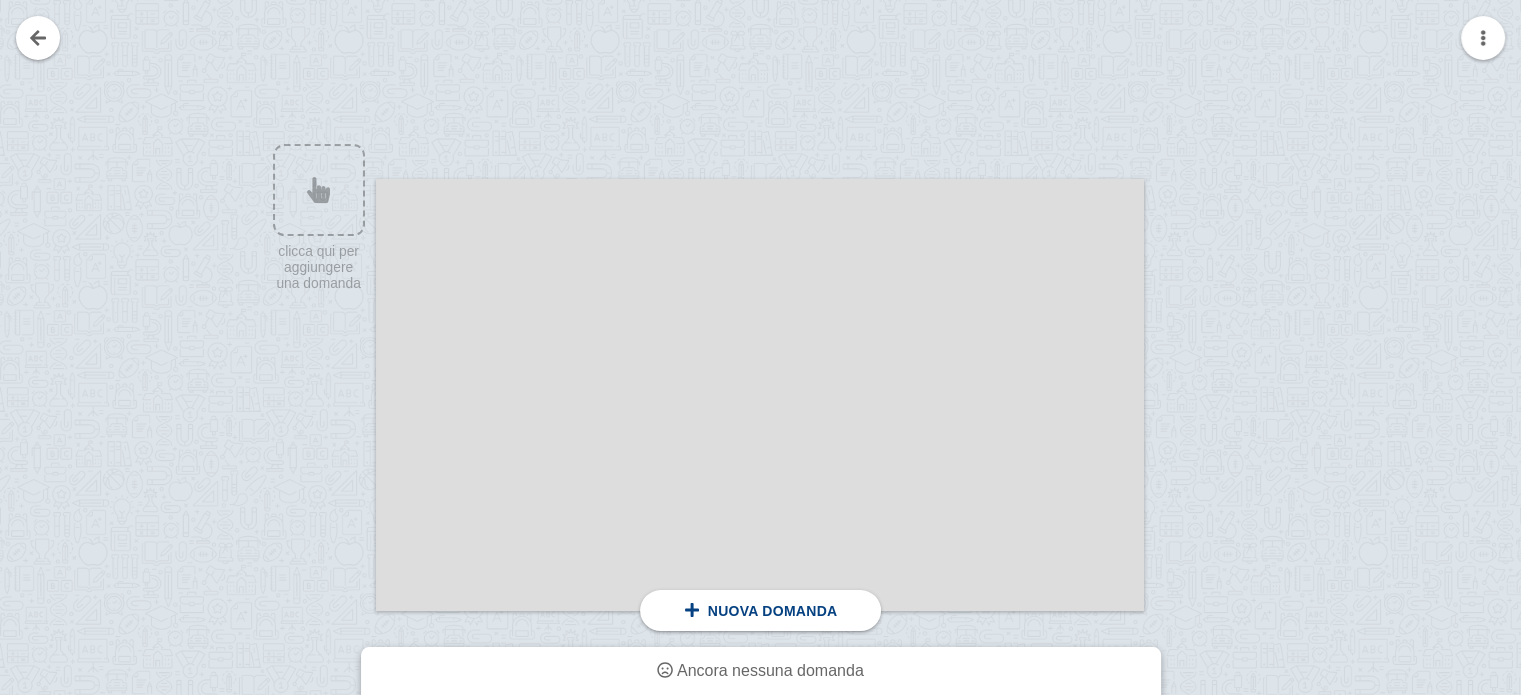 click at bounding box center (760, 395) 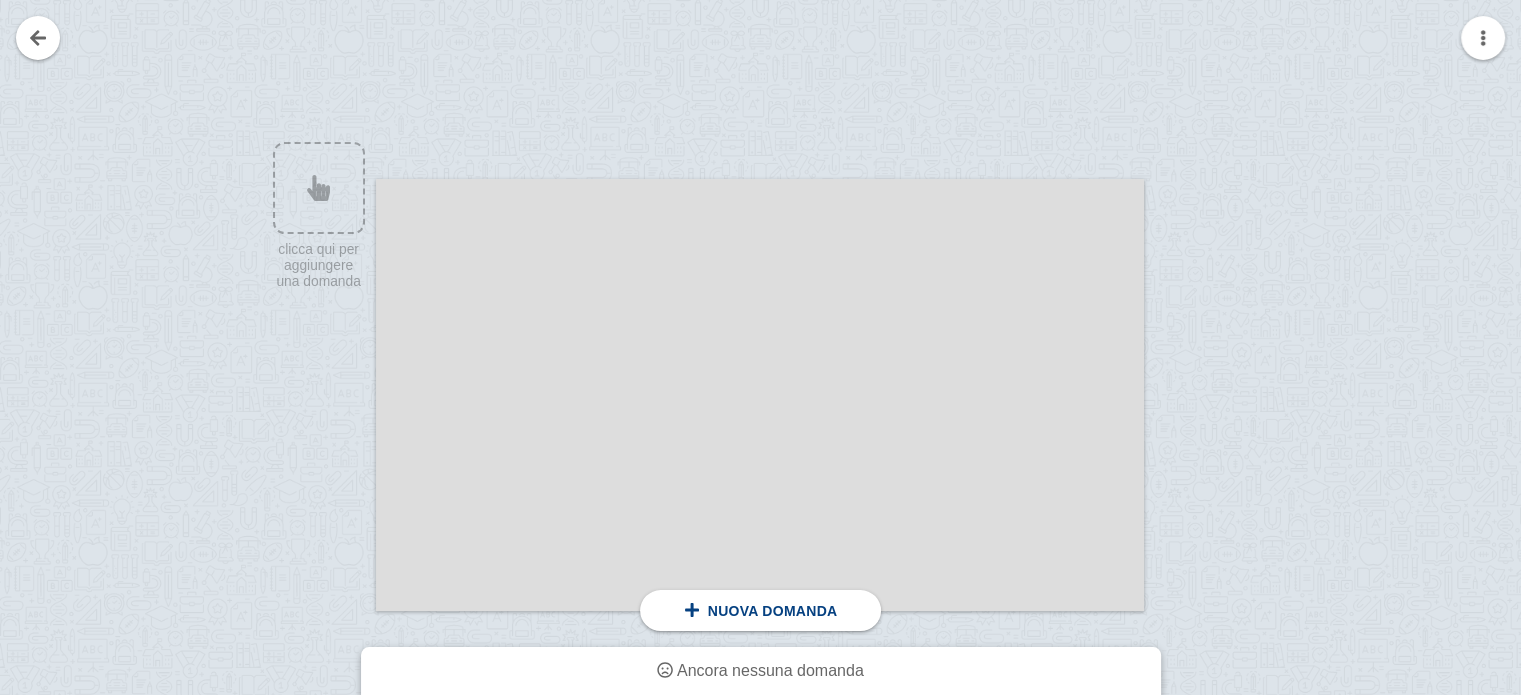 click at bounding box center (760, 395) 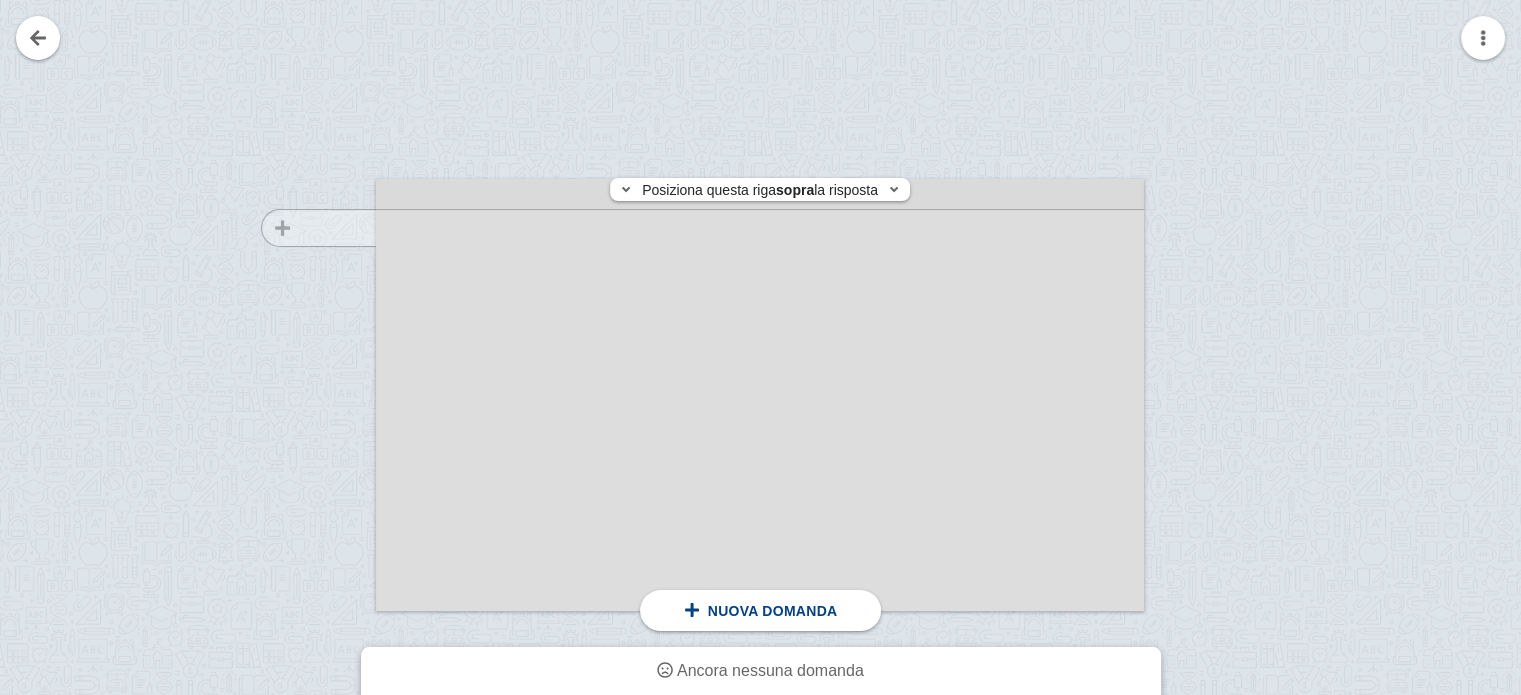 click at bounding box center [309, 414] 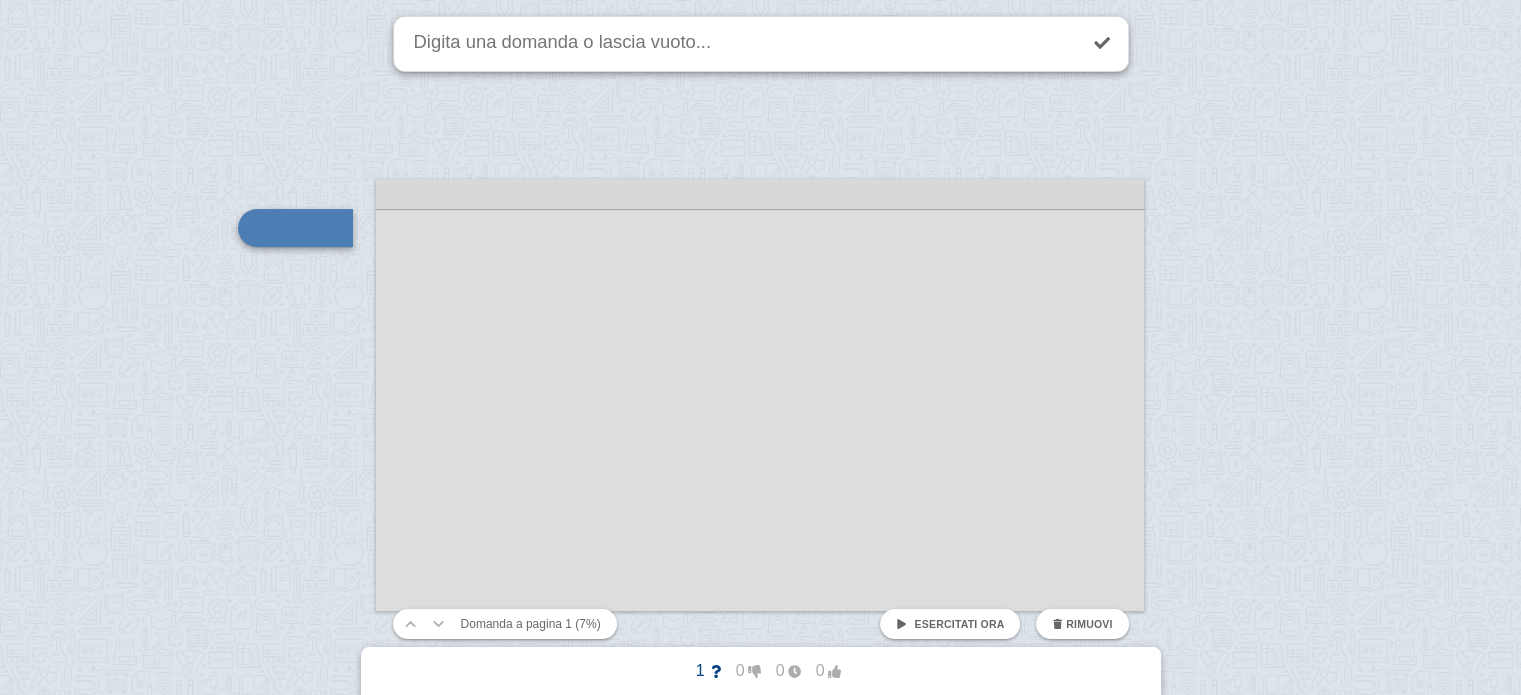 scroll, scrollTop: 144, scrollLeft: 0, axis: vertical 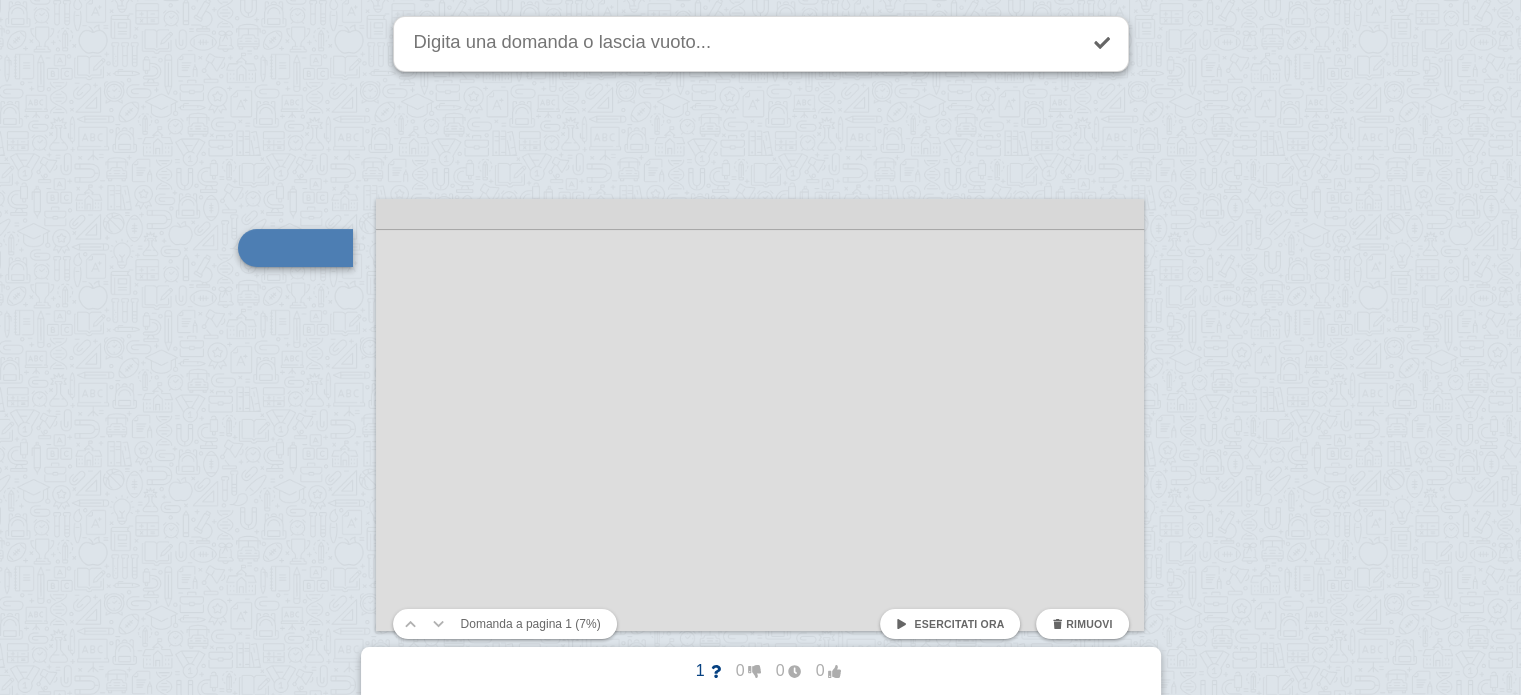 click at bounding box center (743, 44) 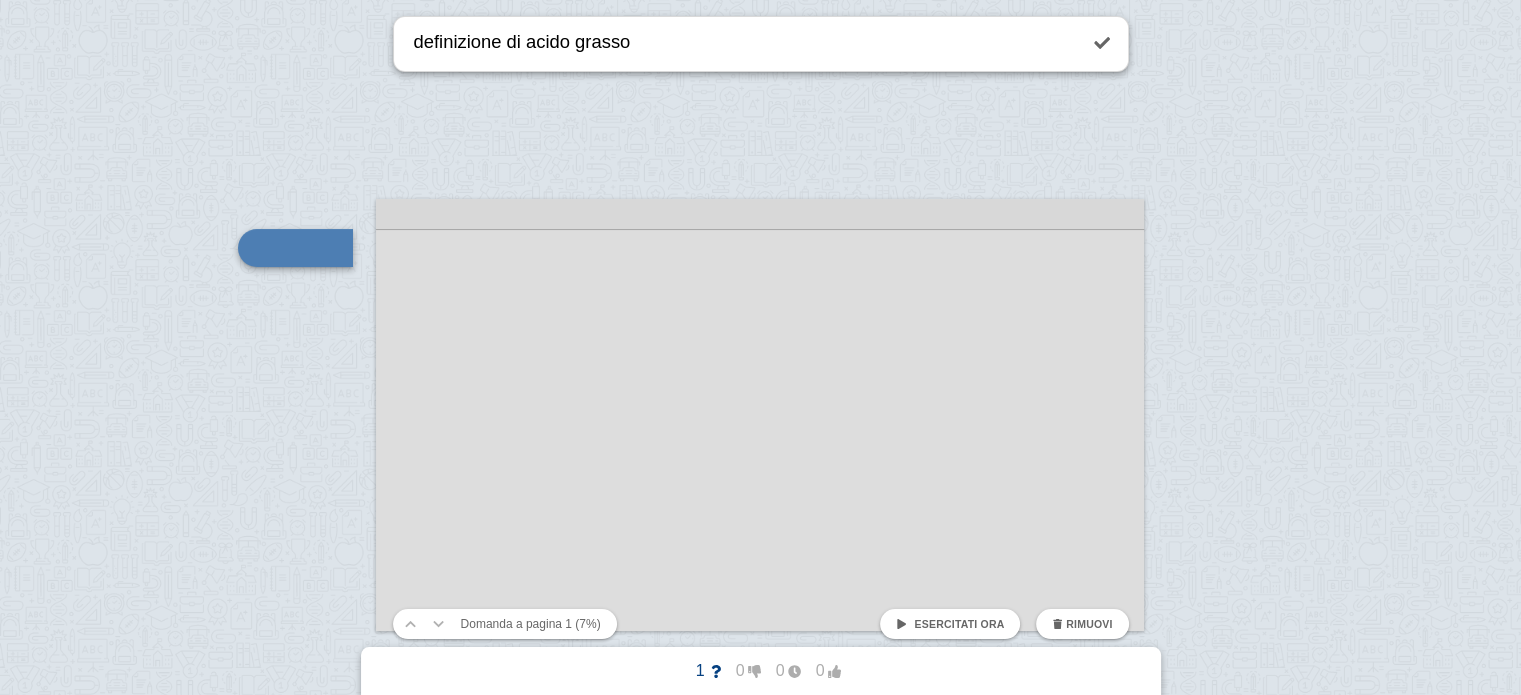 type on "definizione di acido grasso" 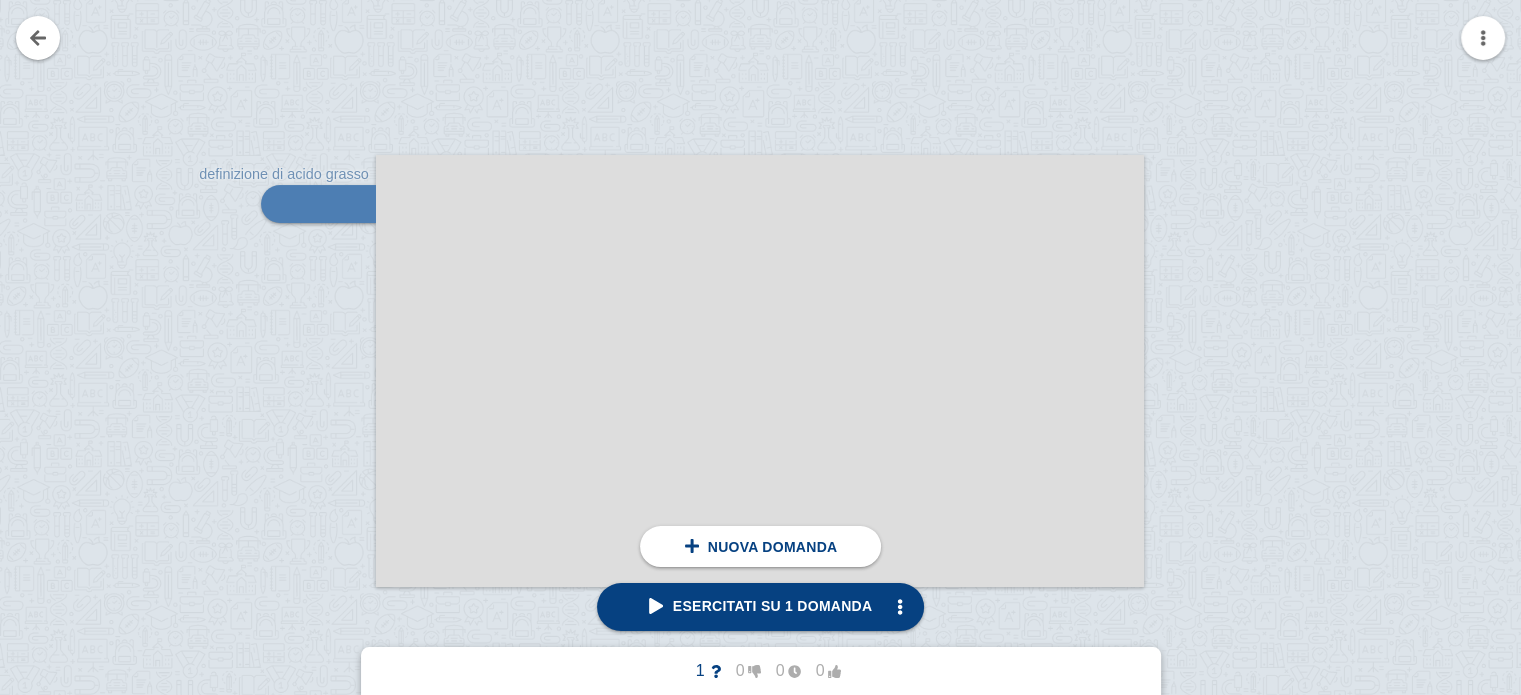 scroll, scrollTop: 191, scrollLeft: 0, axis: vertical 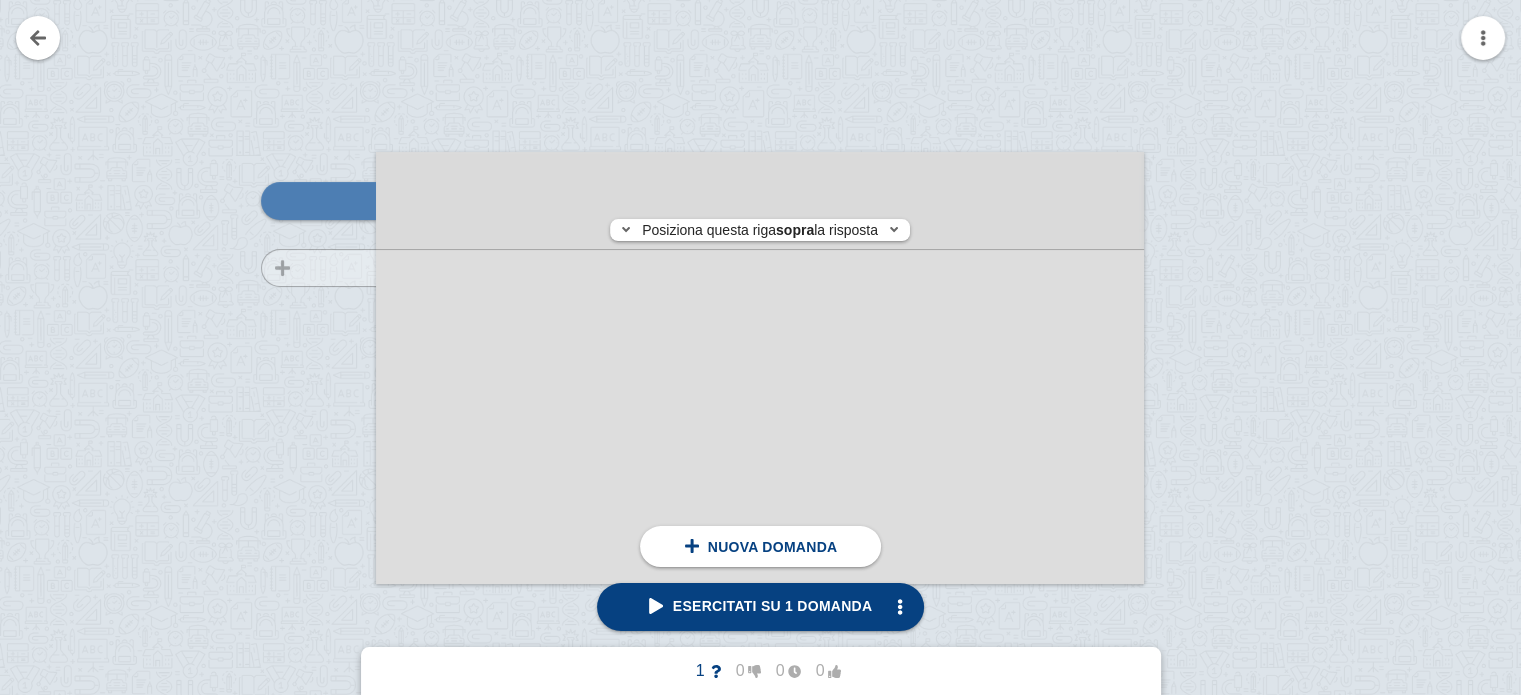 click at bounding box center (309, 387) 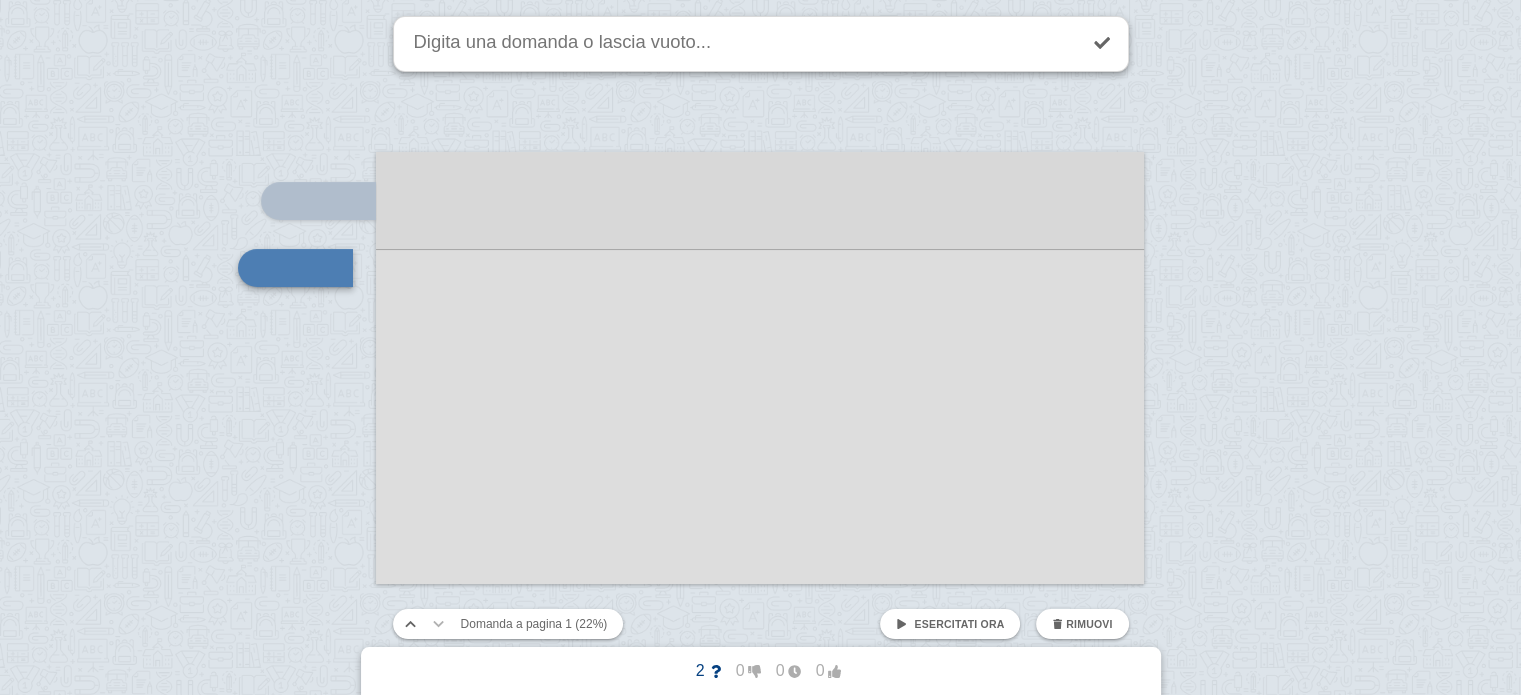 scroll, scrollTop: 211, scrollLeft: 0, axis: vertical 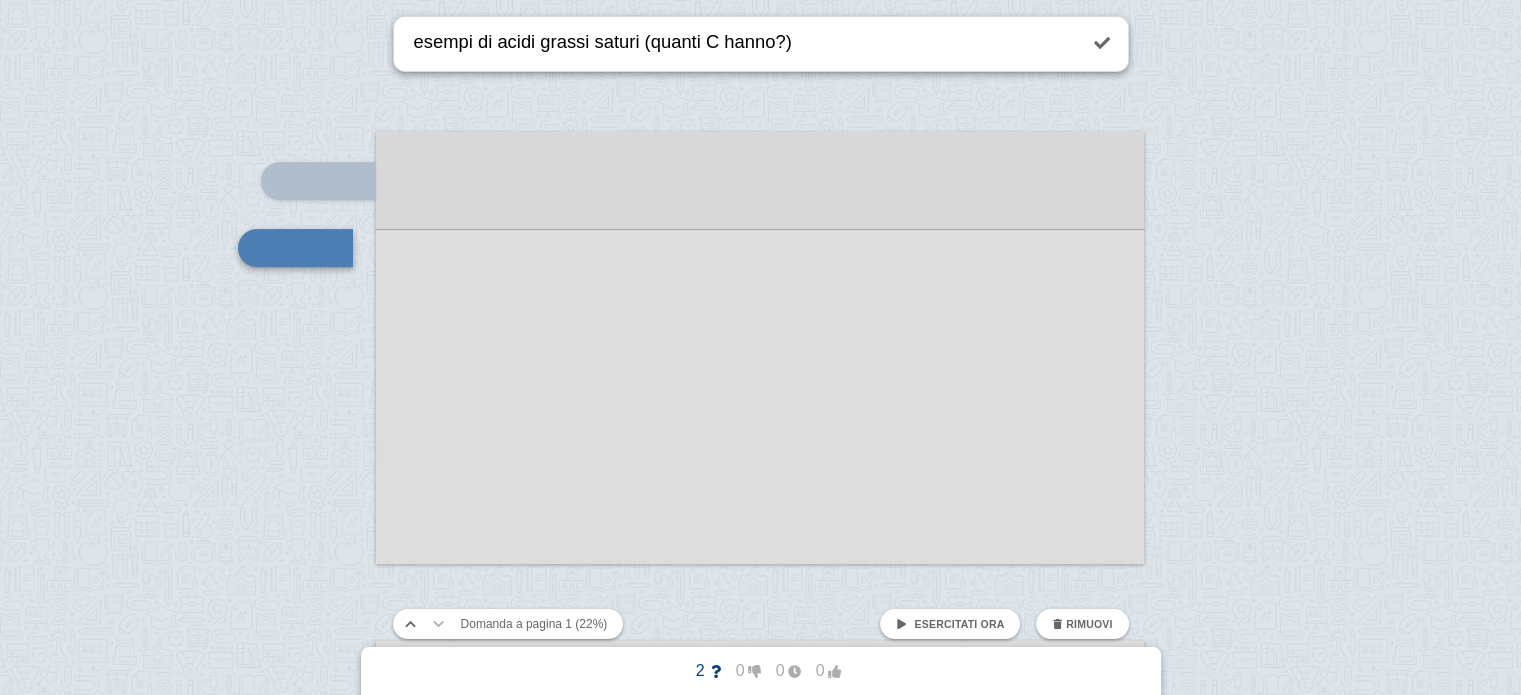 type on "esempi di acidi grassi saturi (quanti C hanno?)" 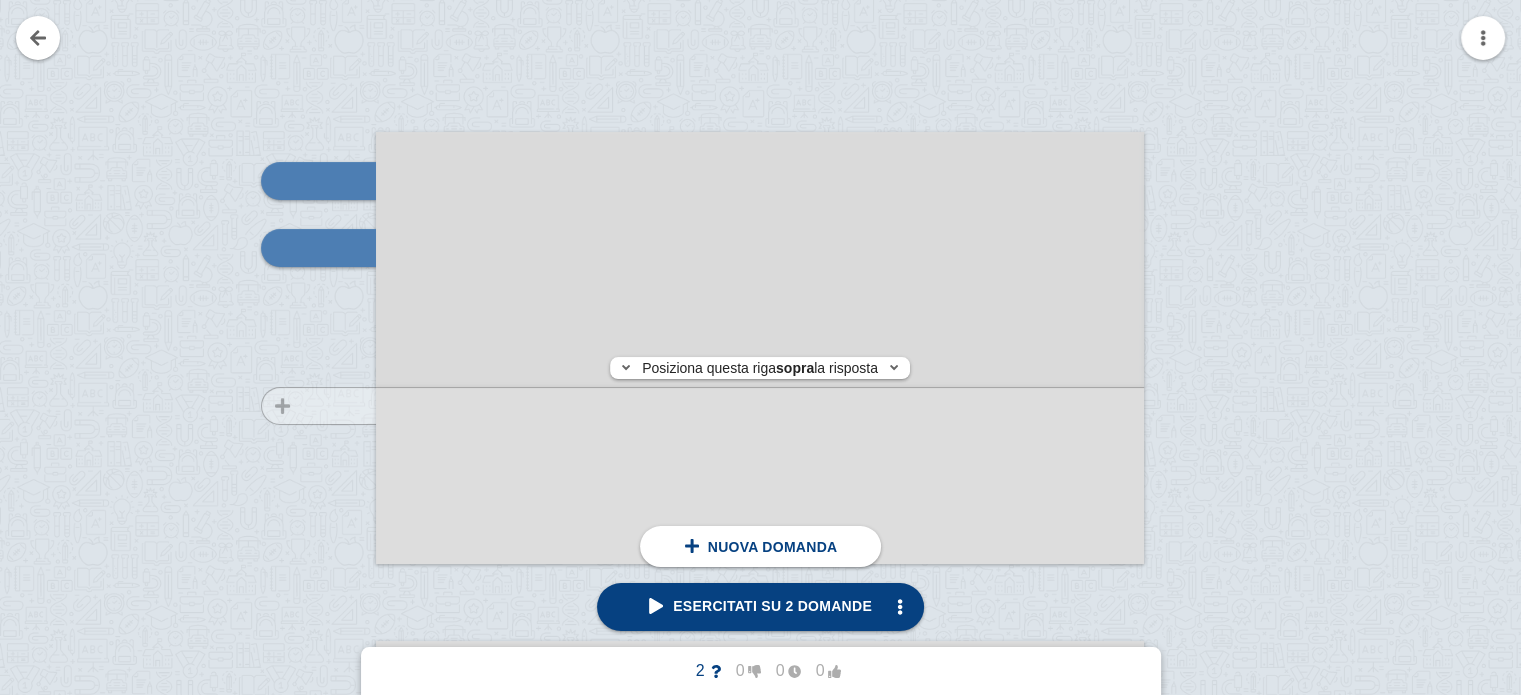 click at bounding box center [309, 367] 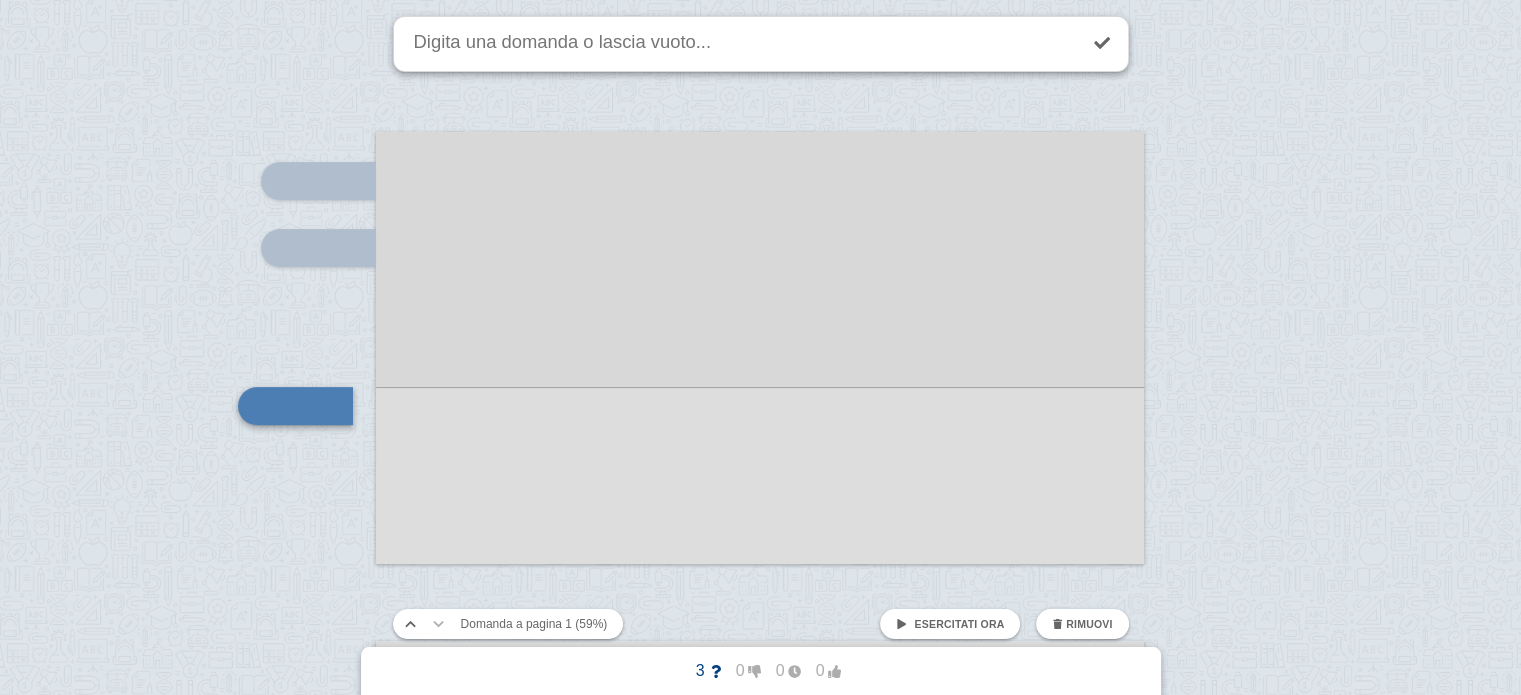 scroll, scrollTop: 368, scrollLeft: 0, axis: vertical 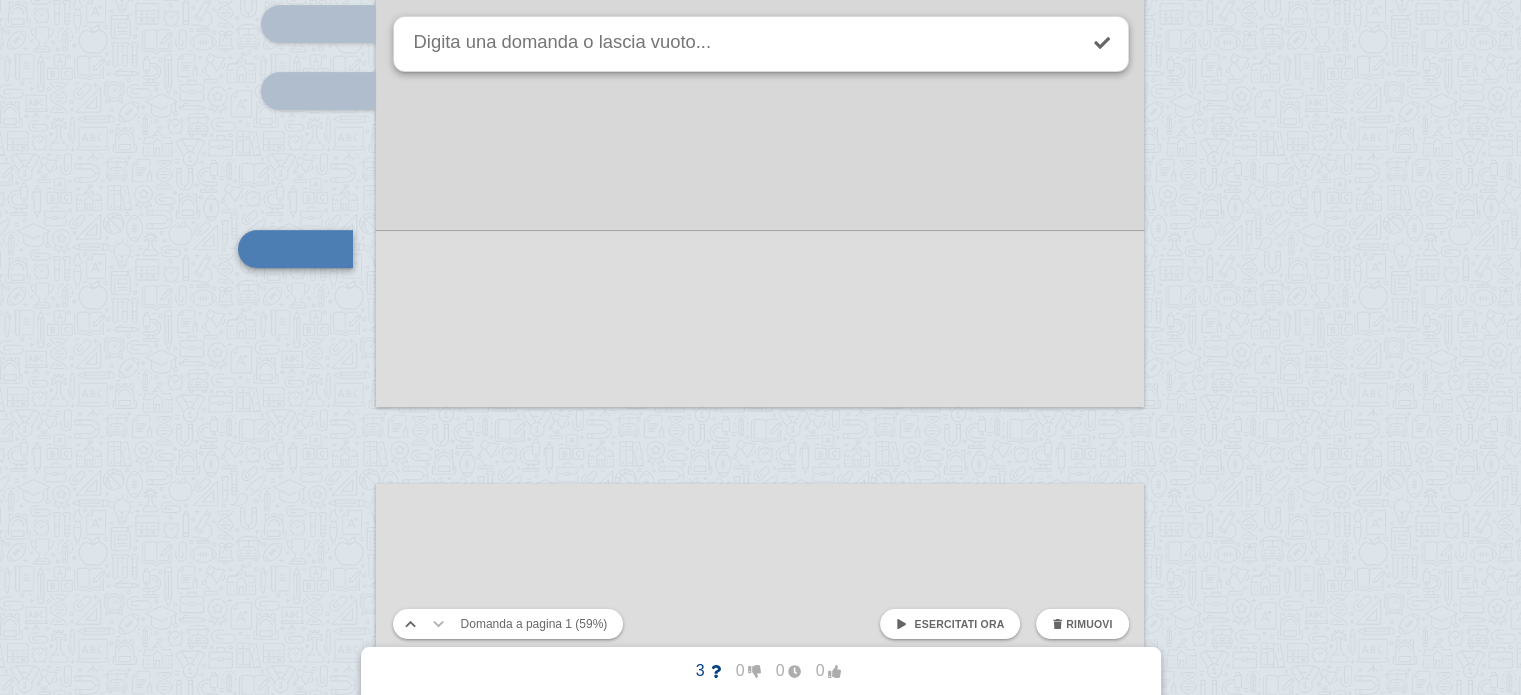 click at bounding box center [760, 6585] 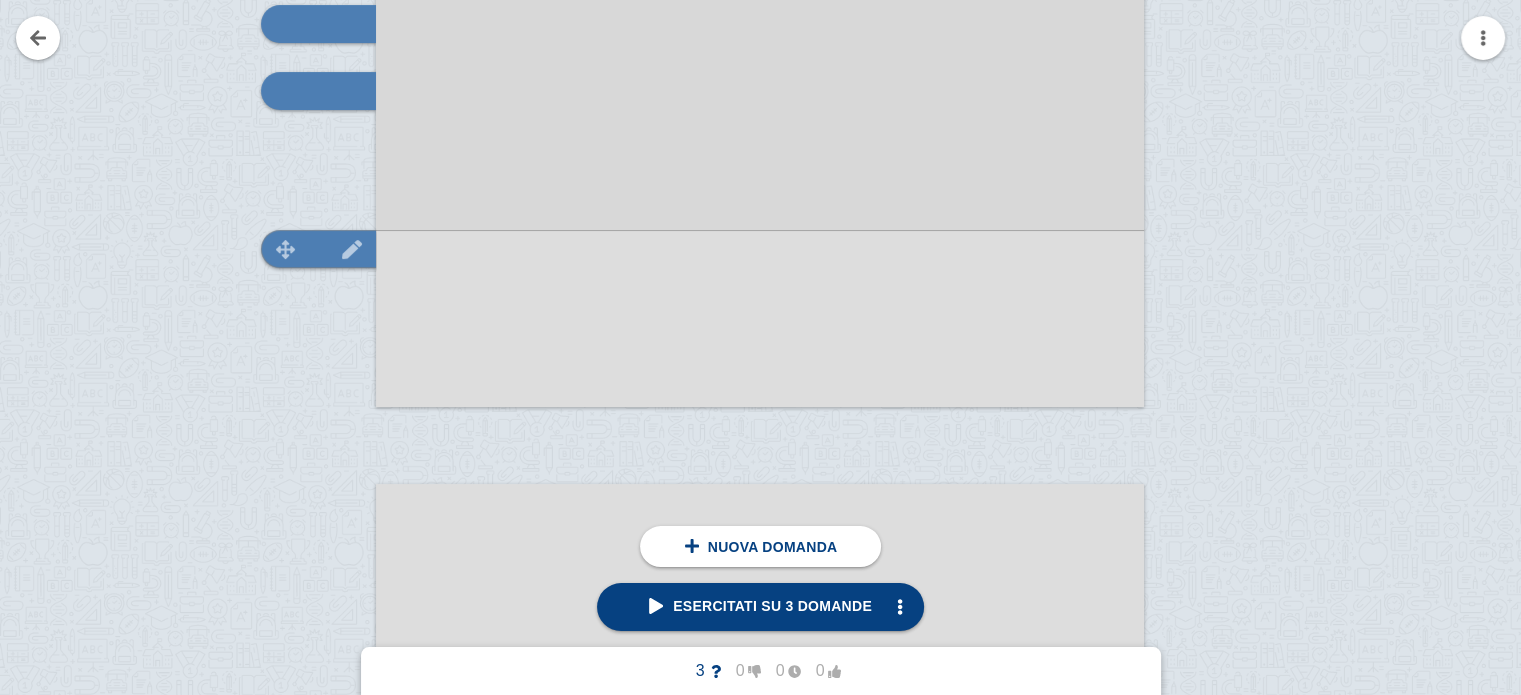 click at bounding box center (352, 249) 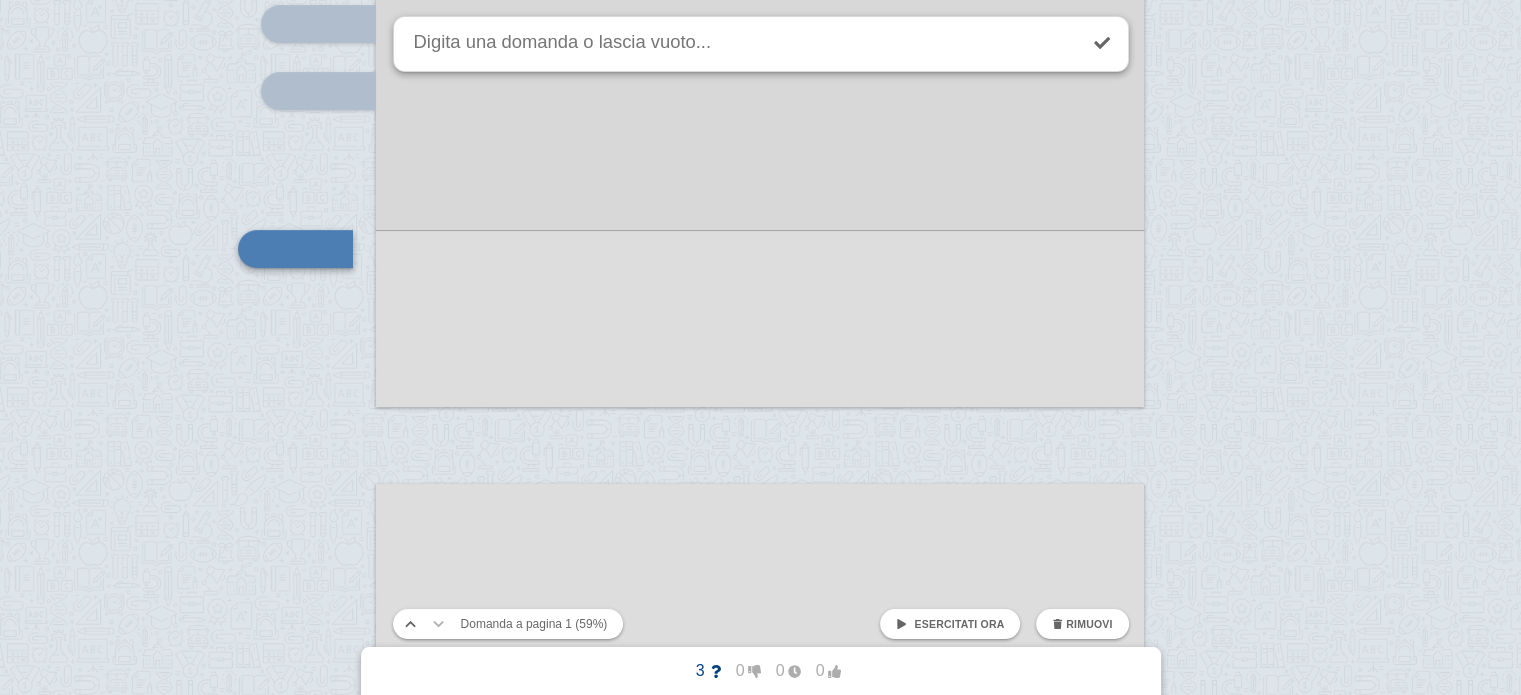 click on "Rimuovi" at bounding box center [1082, 624] 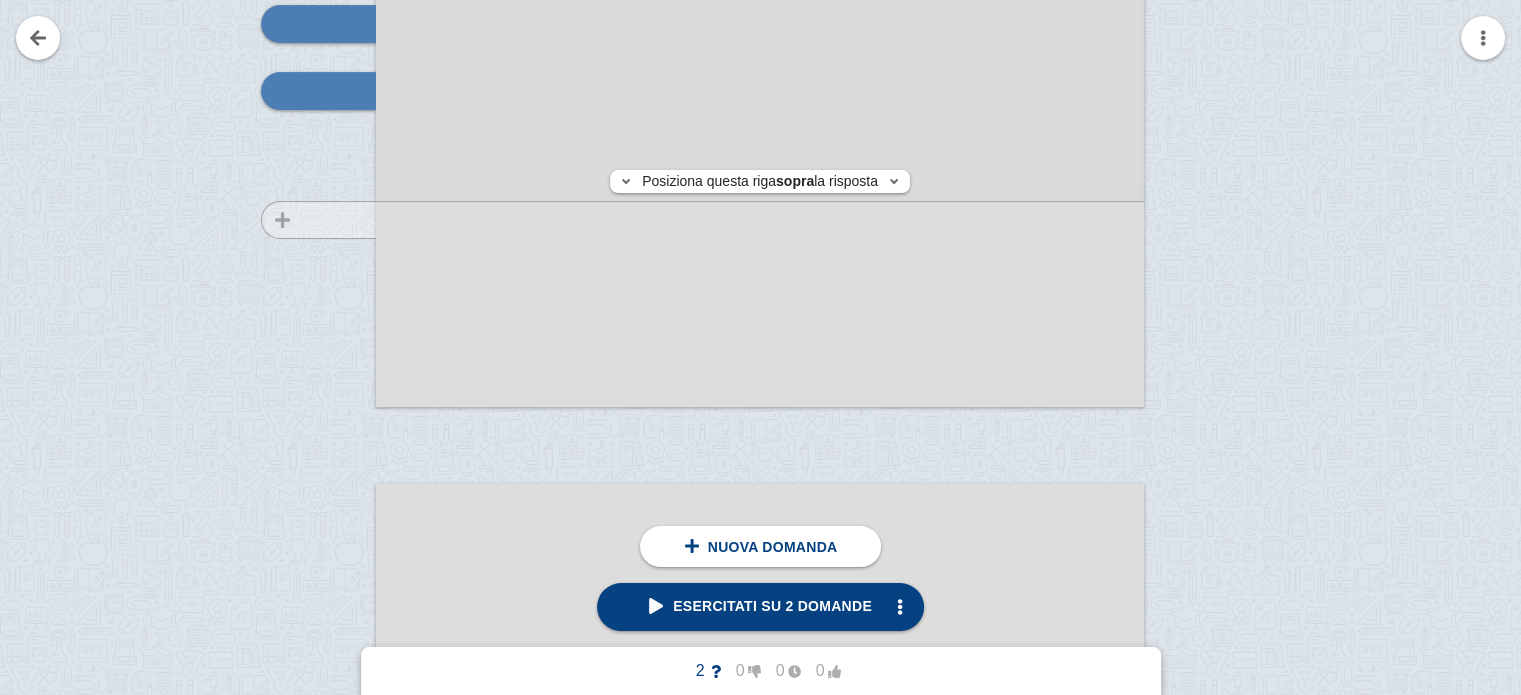 click at bounding box center [309, 210] 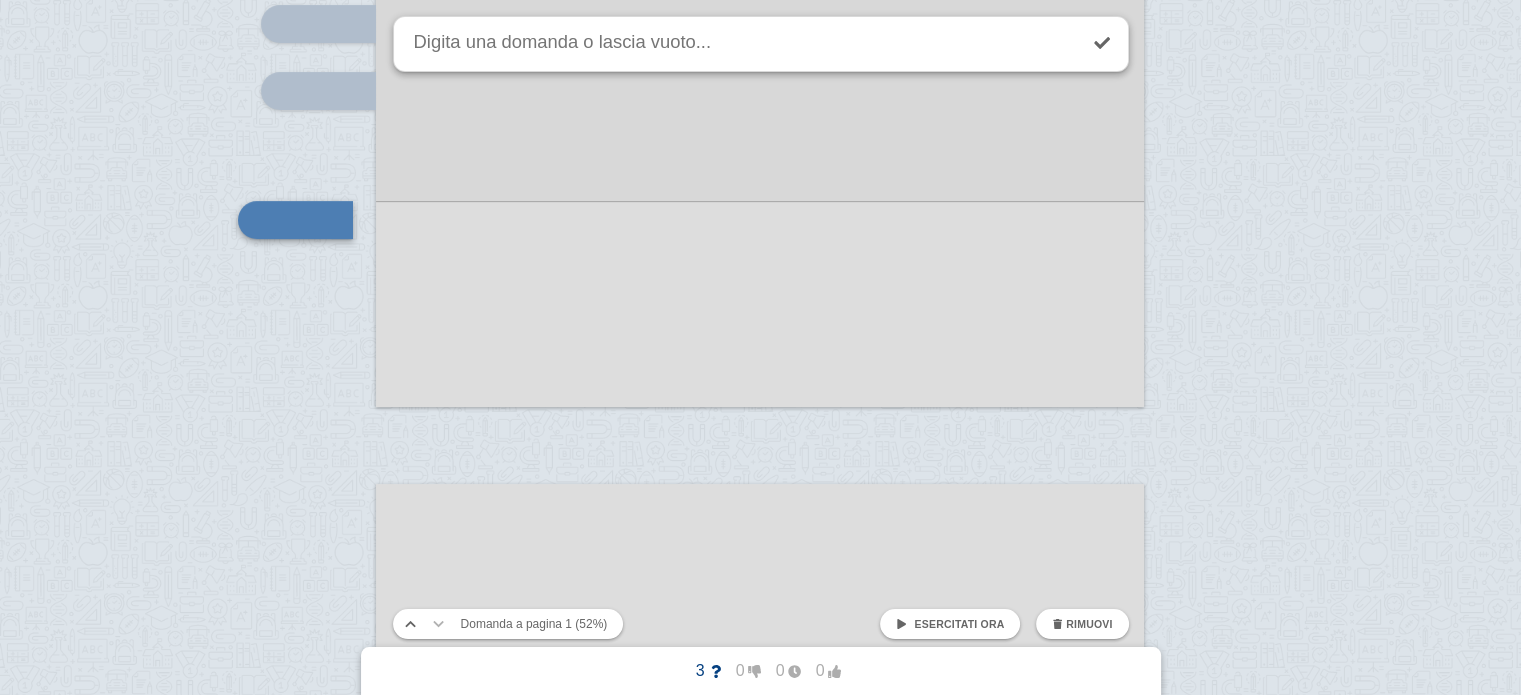 scroll, scrollTop: 340, scrollLeft: 0, axis: vertical 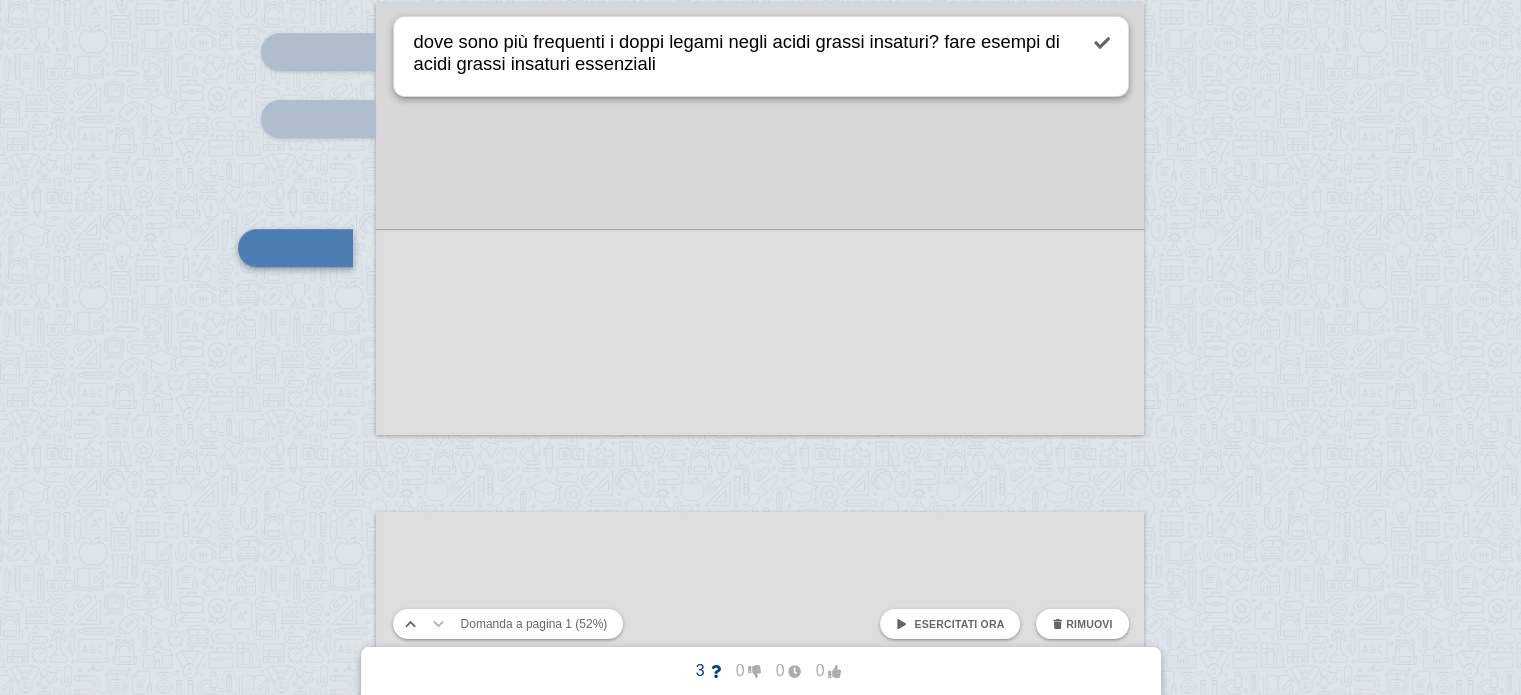 type on "dove sono più frequenti i doppi legami negli acidi grassi insaturi? fare esempi di acidi grassi insaturi essenziali" 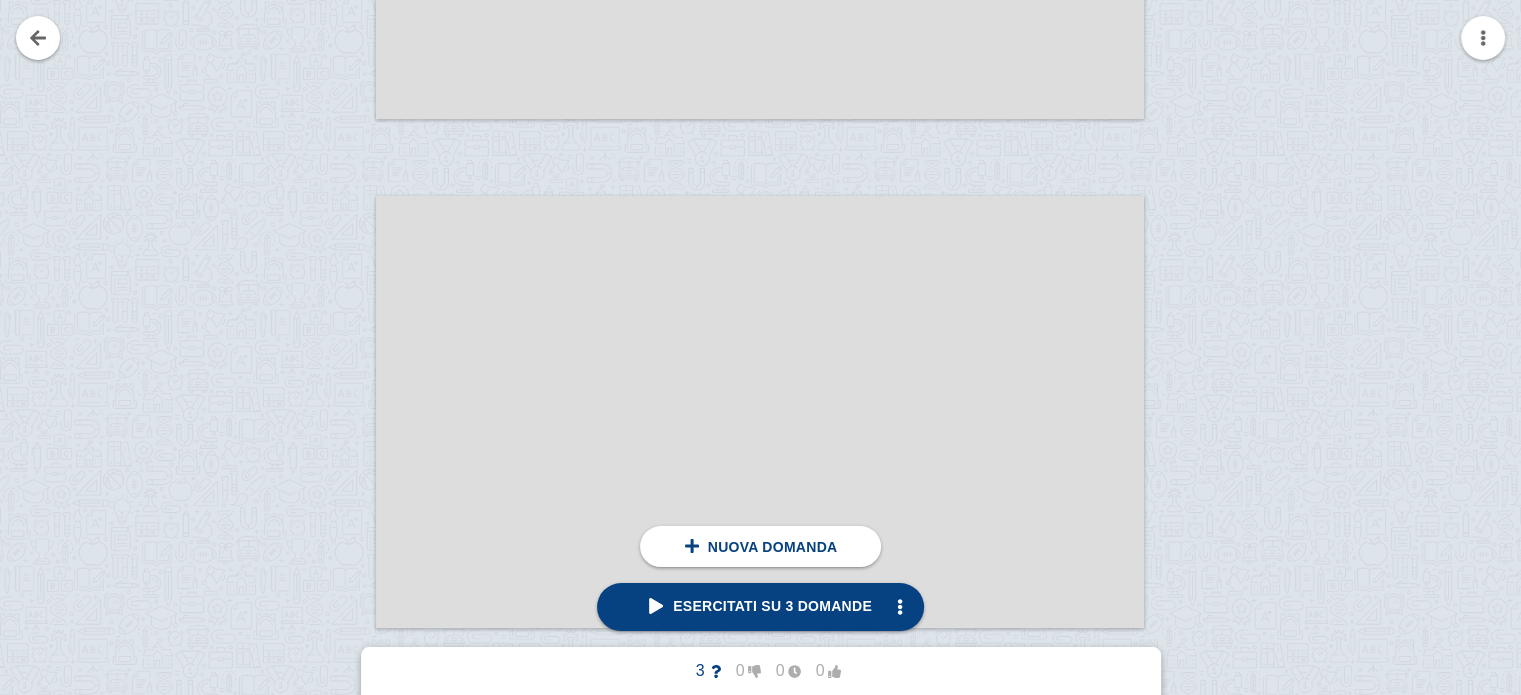 scroll, scrollTop: 659, scrollLeft: 0, axis: vertical 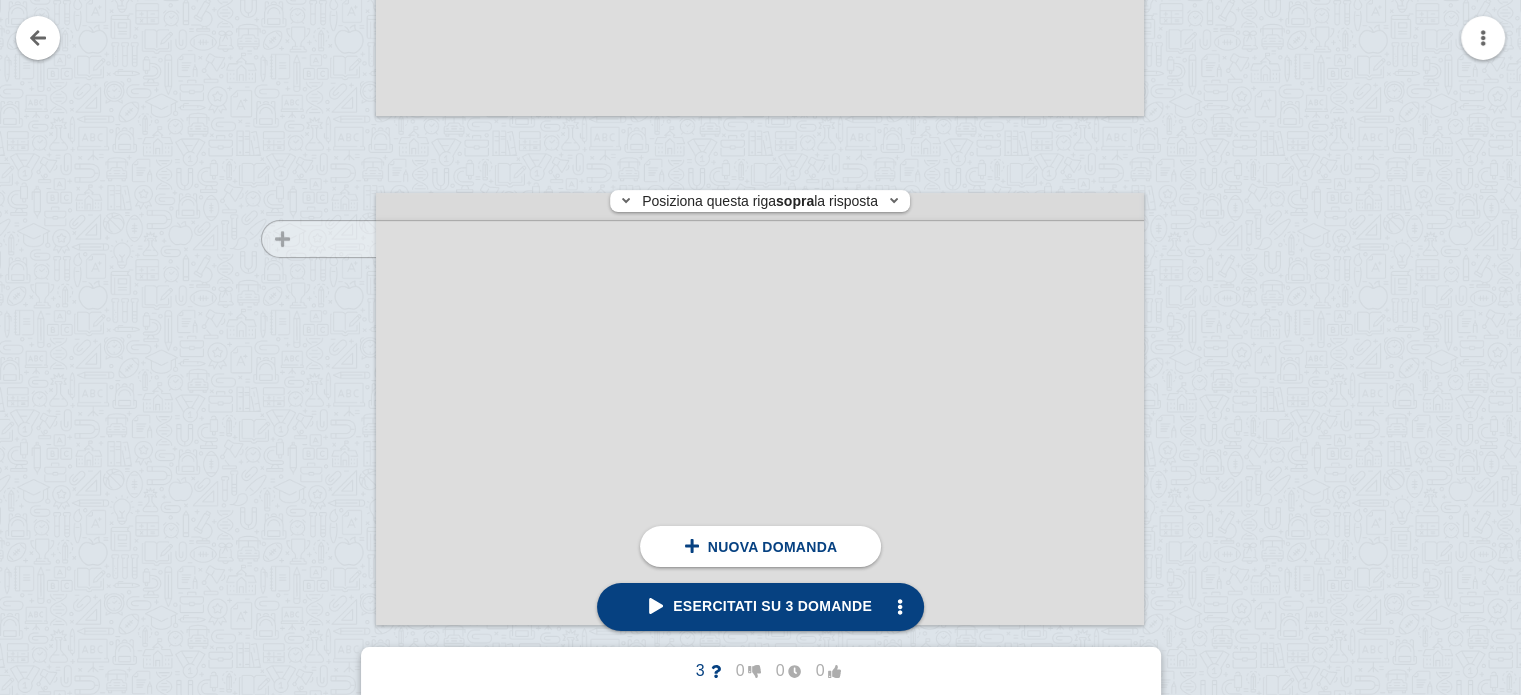 click at bounding box center [309, 428] 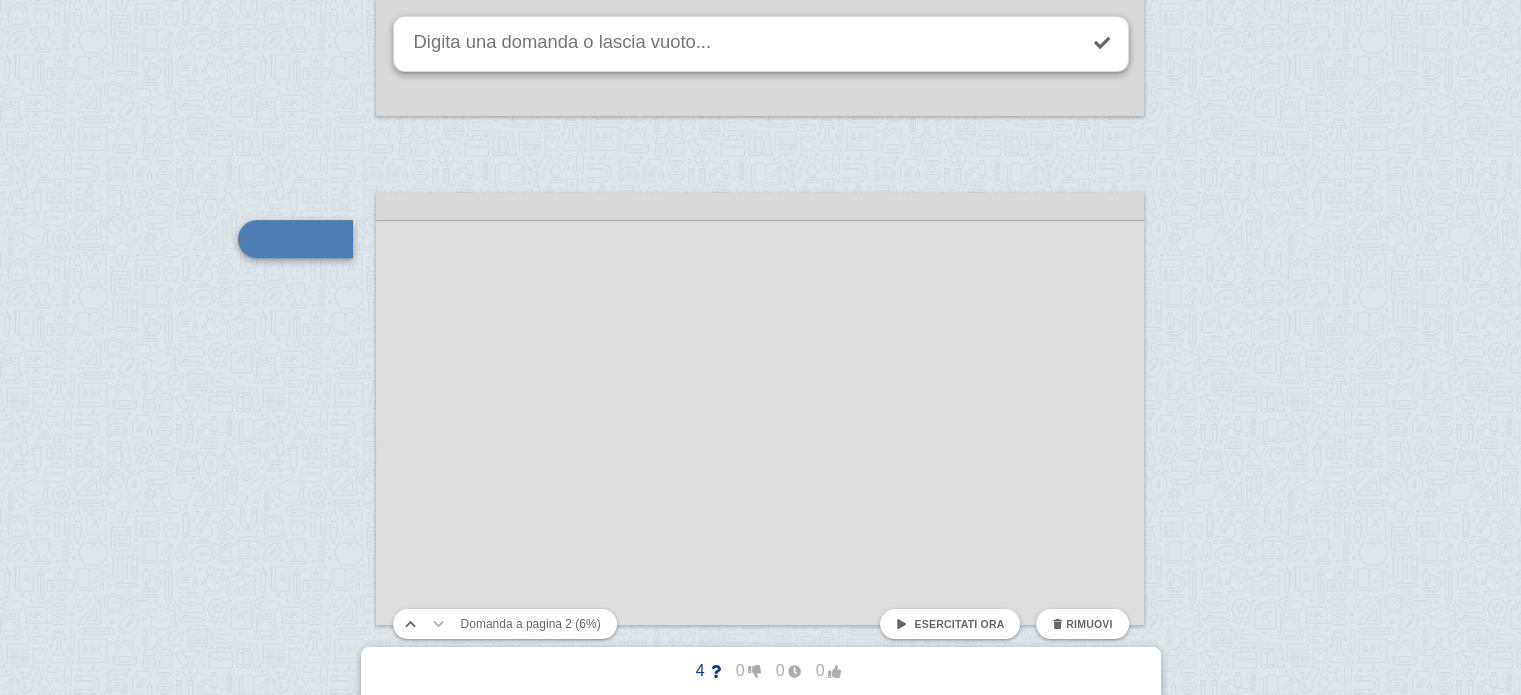 scroll, scrollTop: 650, scrollLeft: 0, axis: vertical 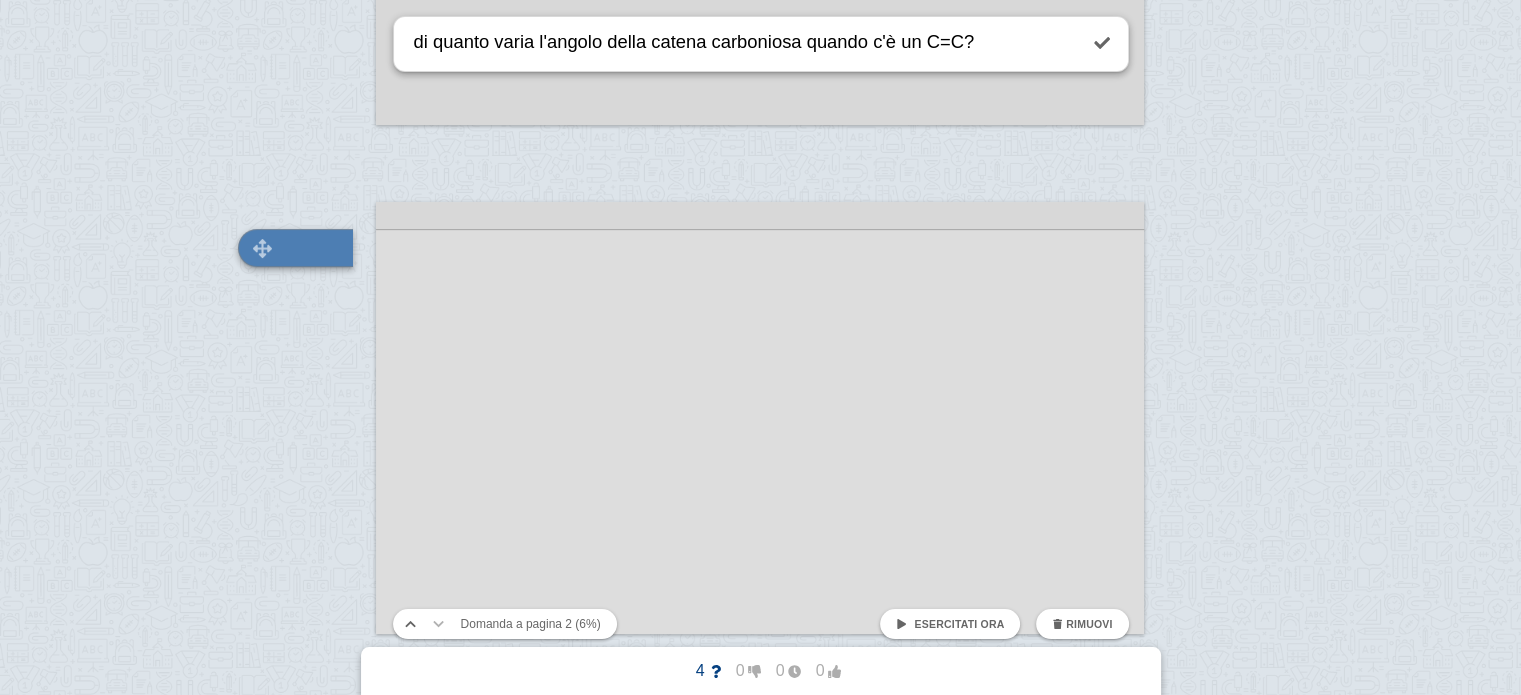 type on "di quanto varia l'angolo della catena carboniosa quando c'è un C=C?" 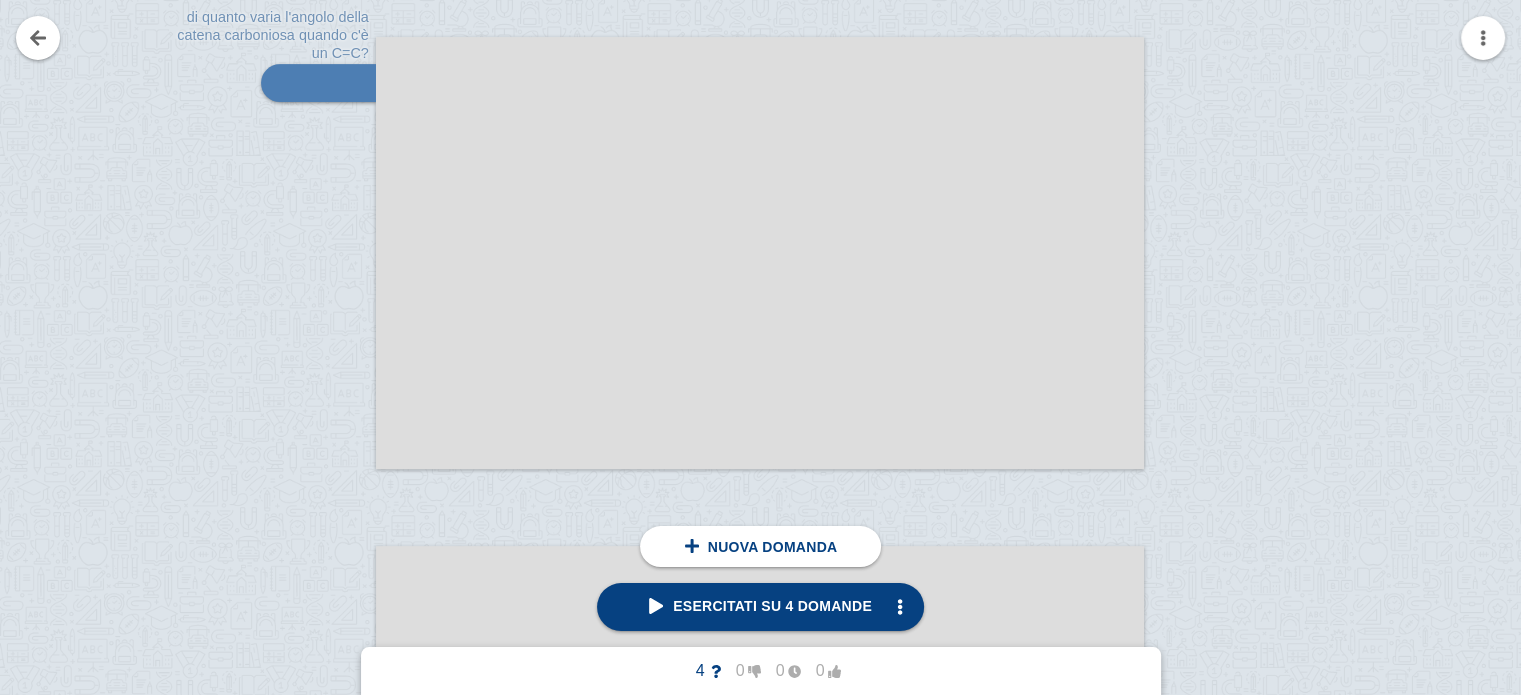 scroll, scrollTop: 818, scrollLeft: 0, axis: vertical 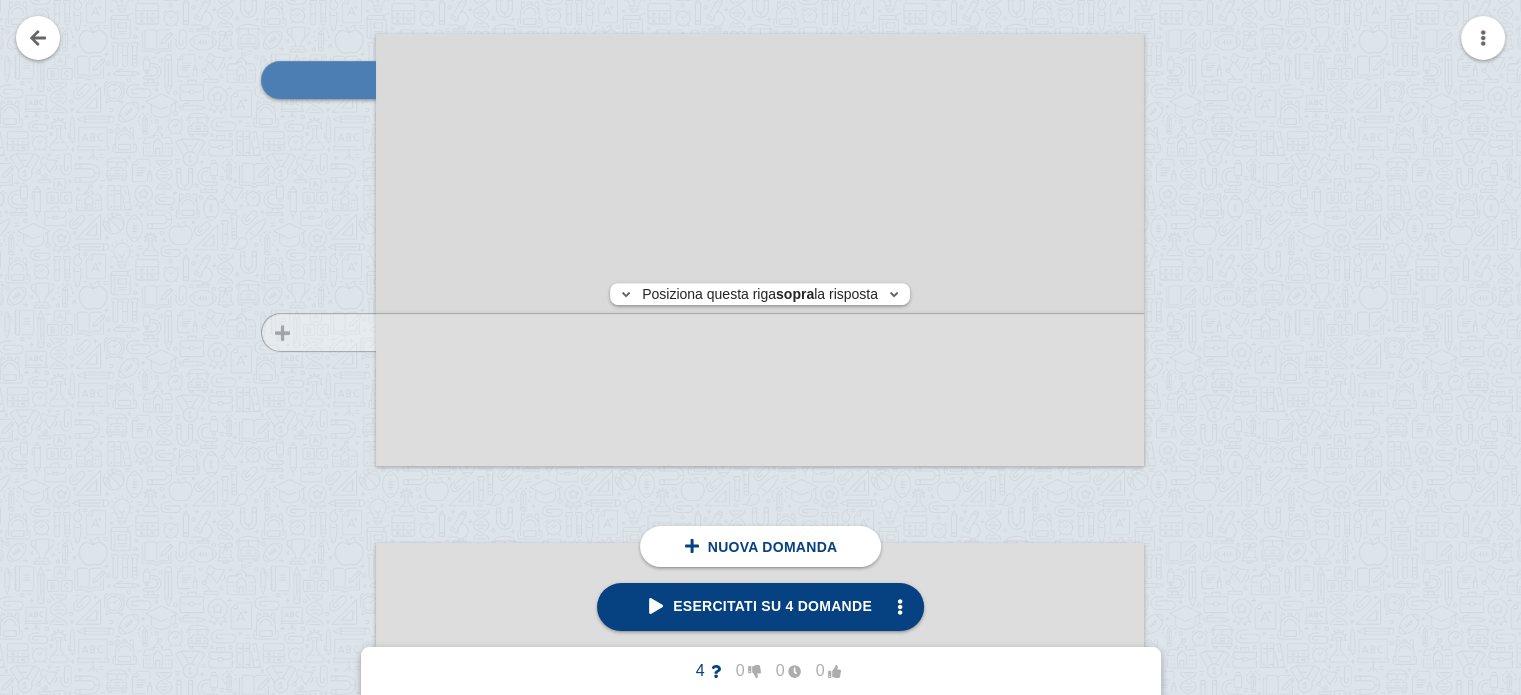 click at bounding box center (309, 269) 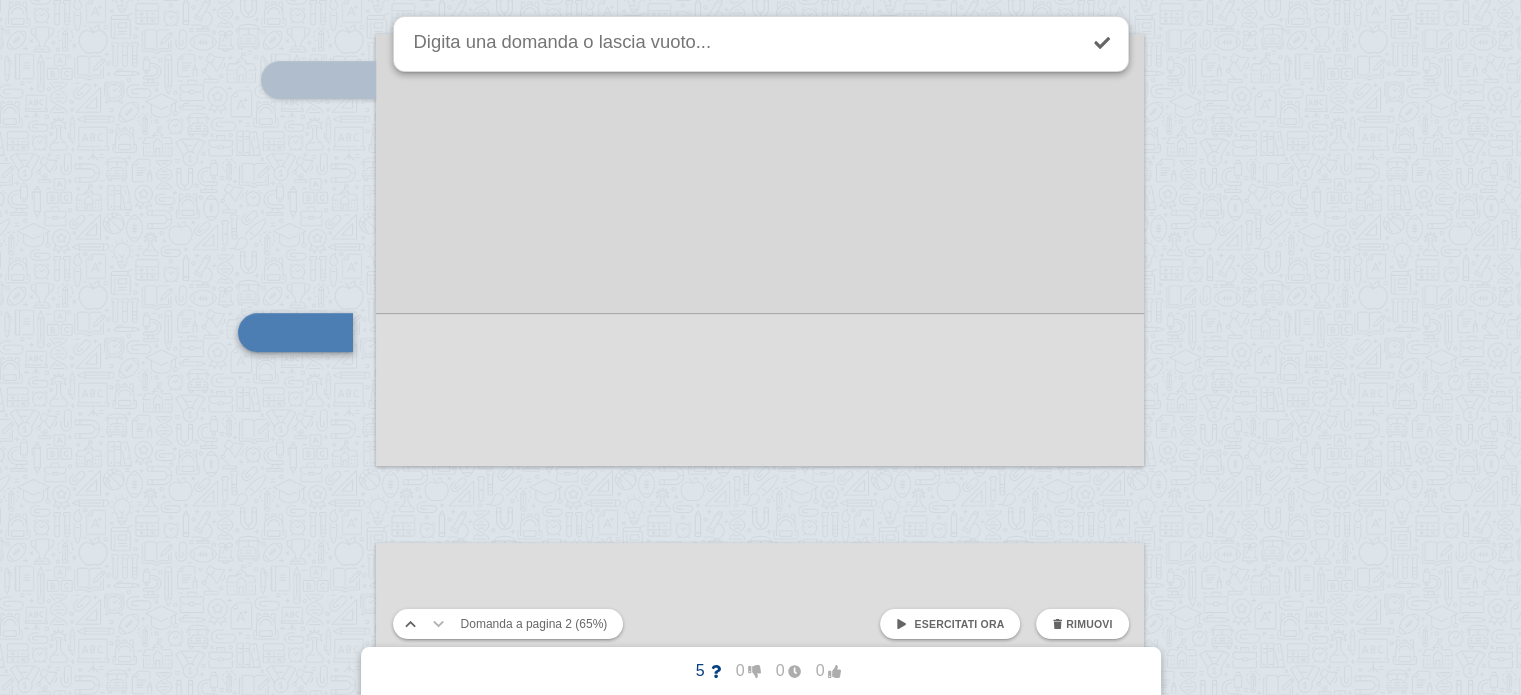 scroll, scrollTop: 902, scrollLeft: 0, axis: vertical 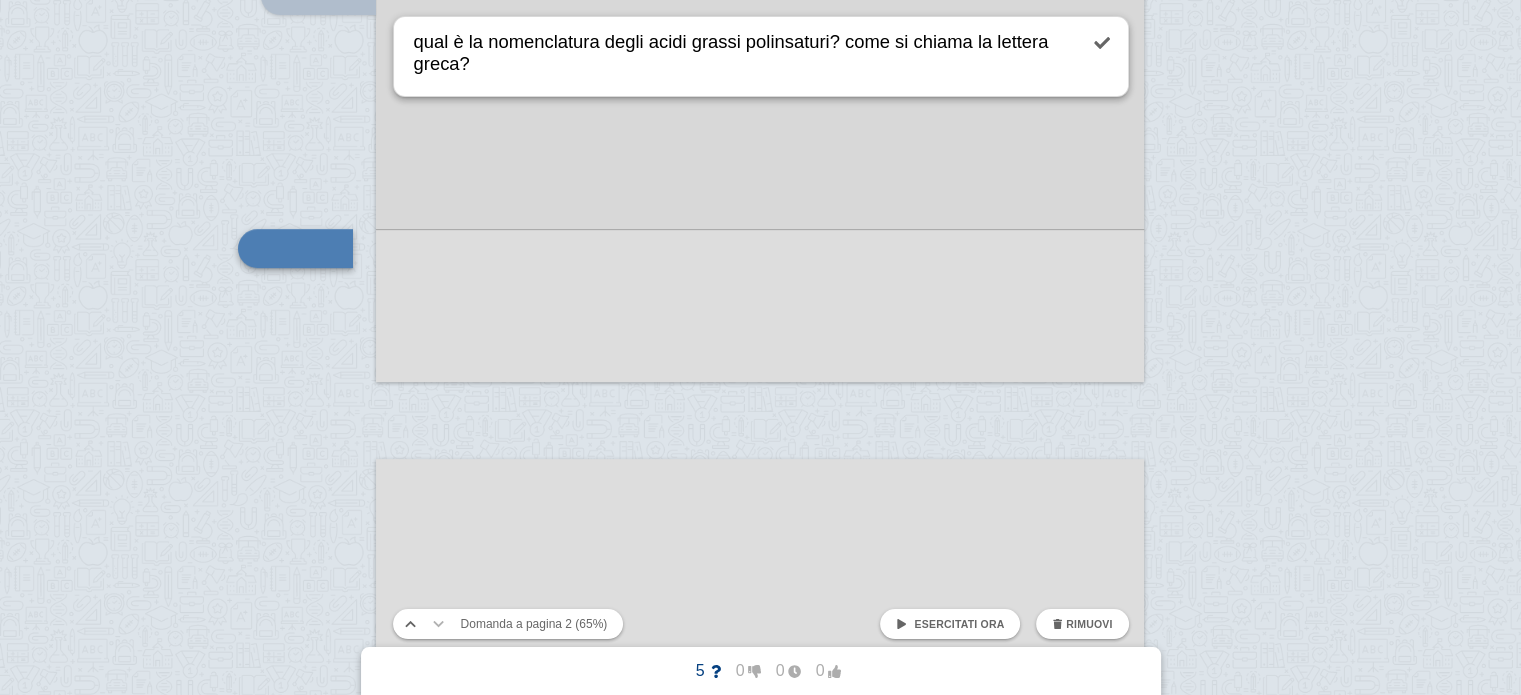 type on "qual è la nomenclatura degli acidi grassi polinsaturi? come si chiama la lettera greca?" 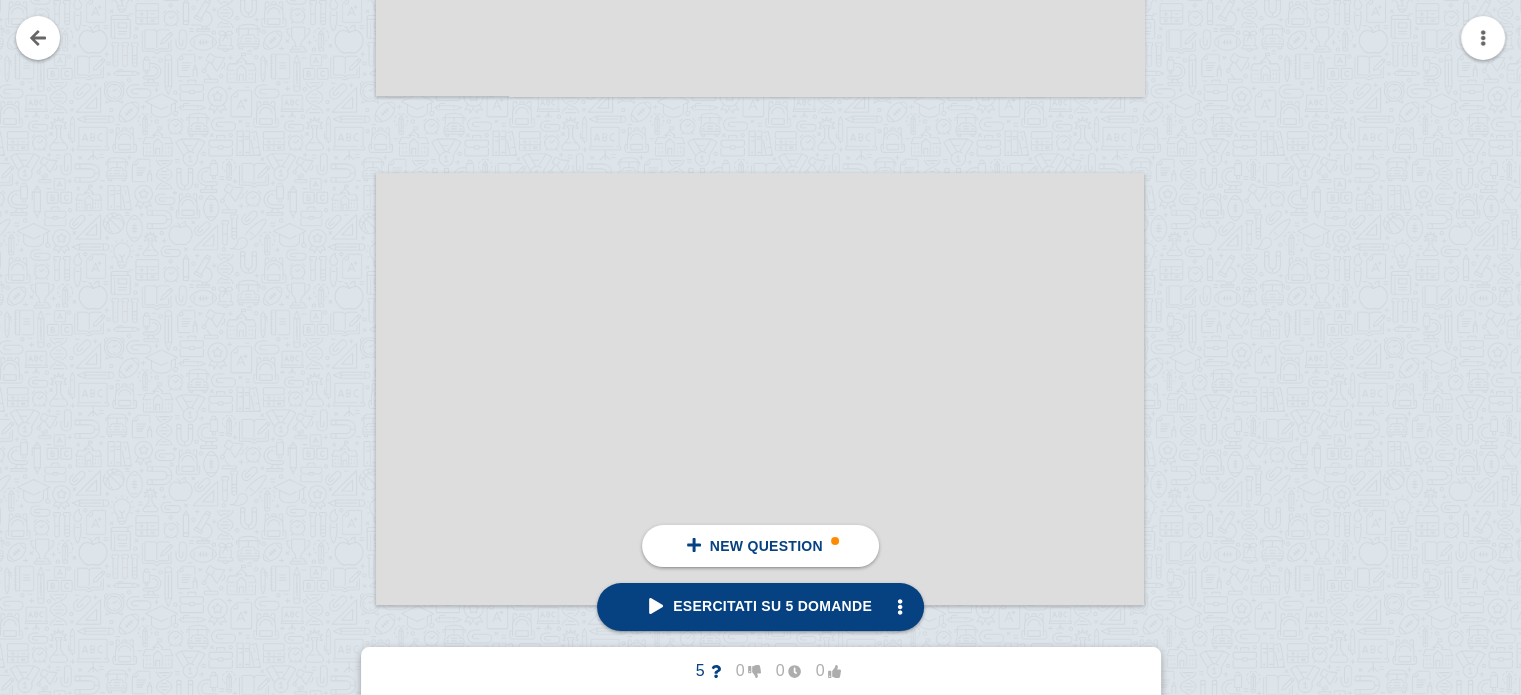 scroll, scrollTop: 1218, scrollLeft: 0, axis: vertical 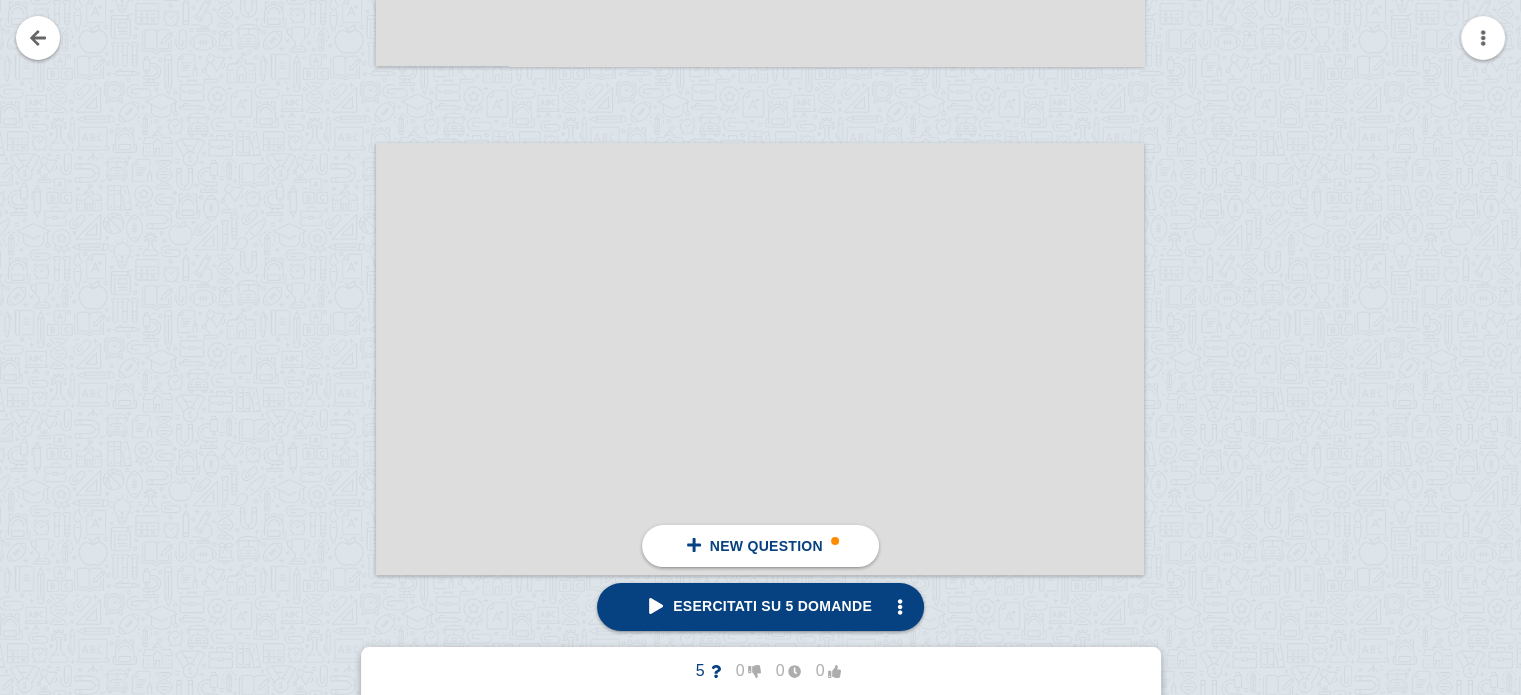 click at bounding box center (309, 378) 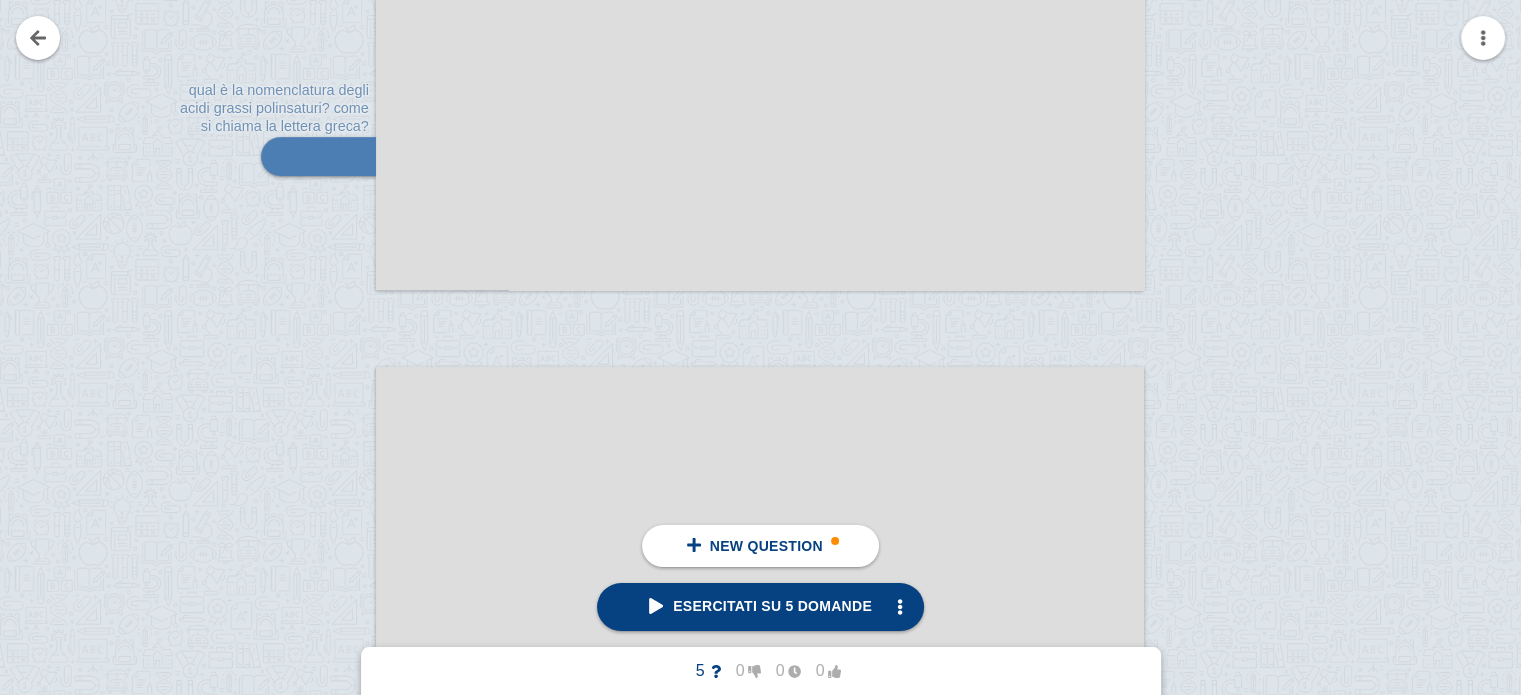scroll, scrollTop: 967, scrollLeft: 0, axis: vertical 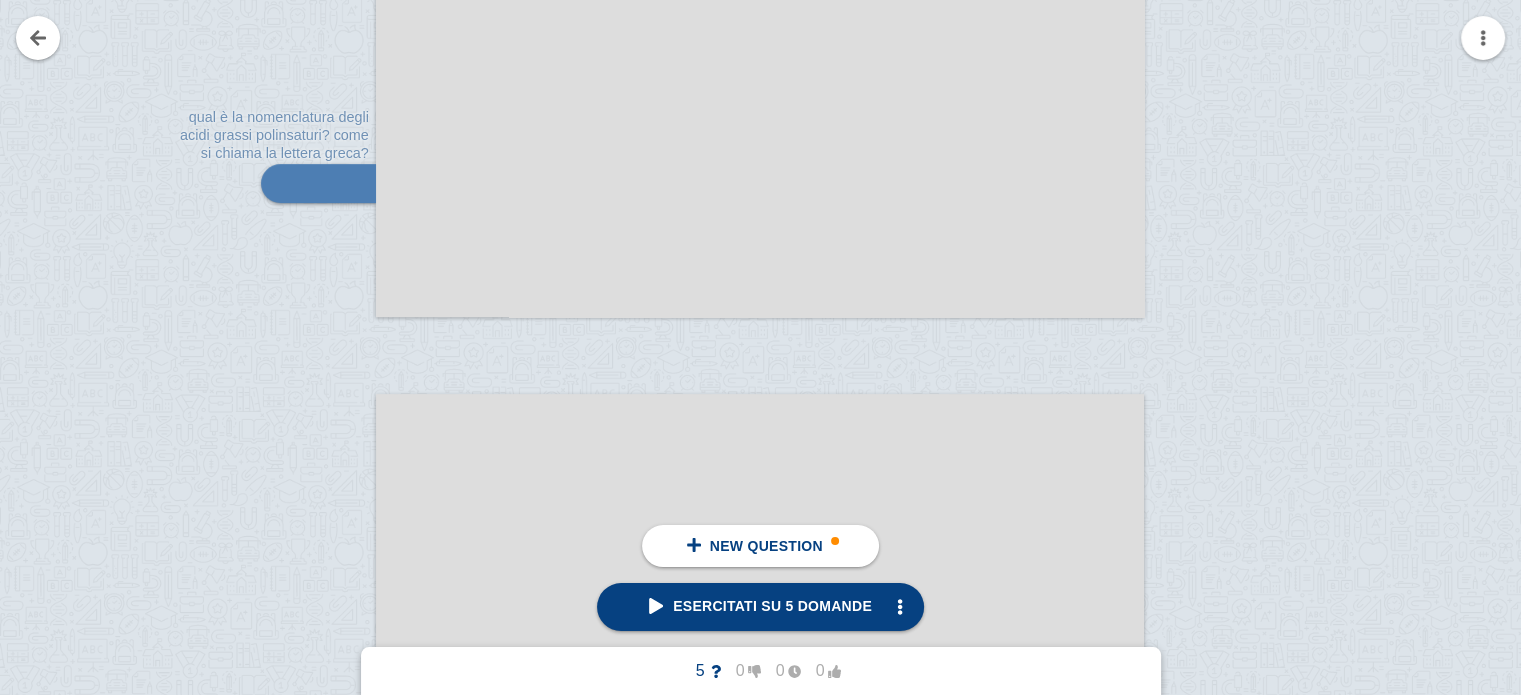 click at bounding box center (760, 610) 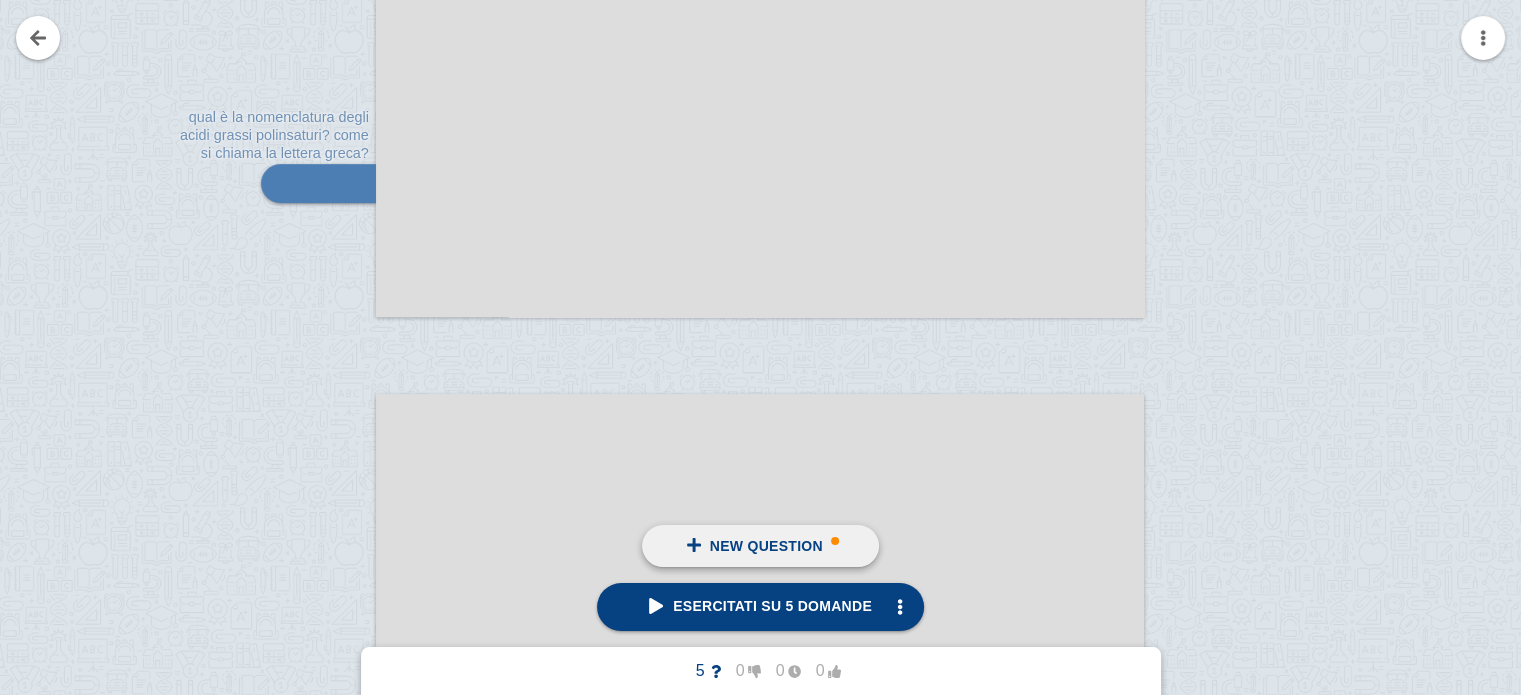 click on "New question" at bounding box center (760, 546) 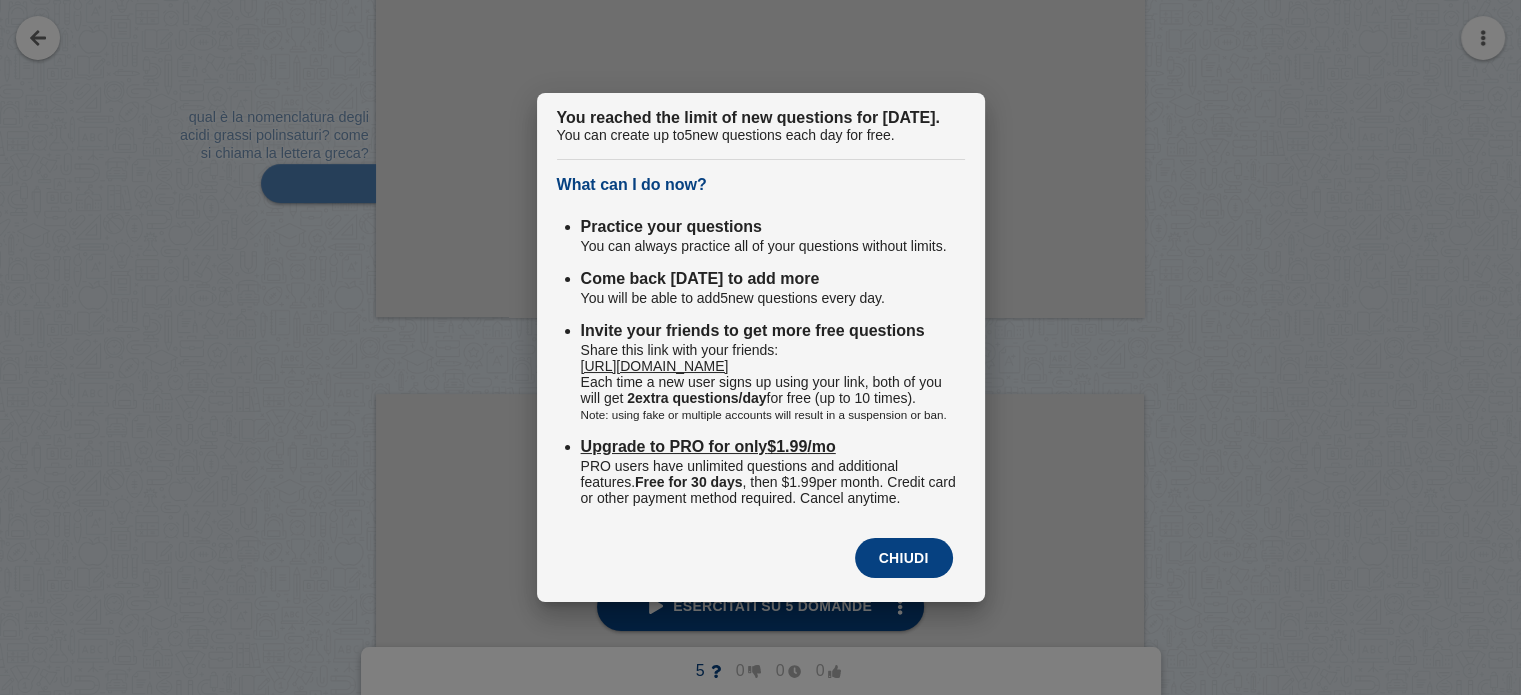 scroll, scrollTop: 0, scrollLeft: 0, axis: both 